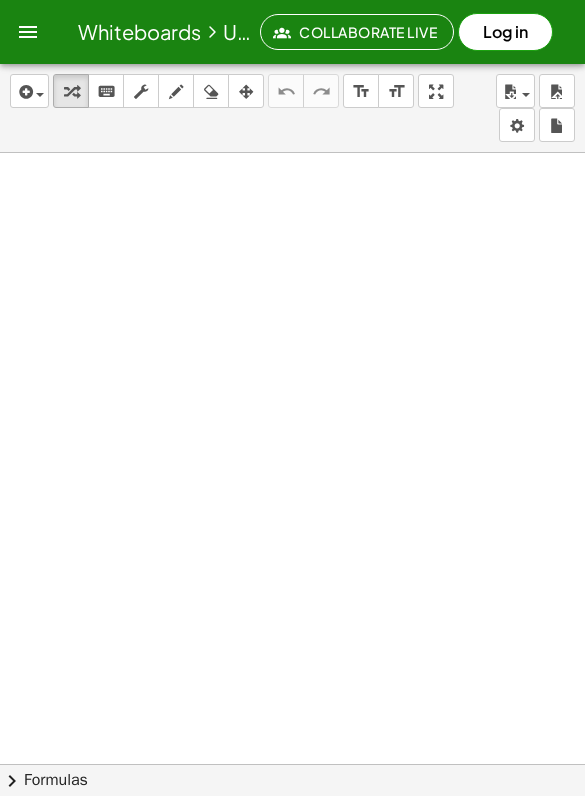 scroll, scrollTop: 0, scrollLeft: 0, axis: both 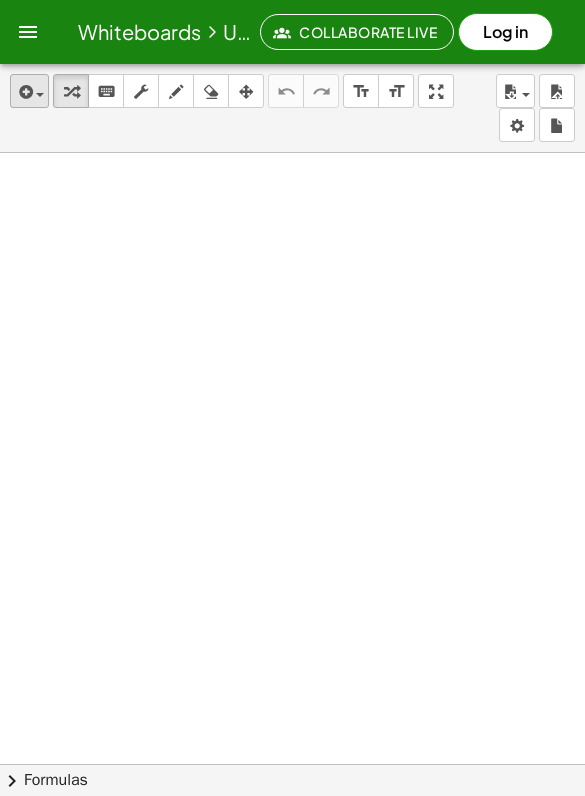 click at bounding box center (24, 92) 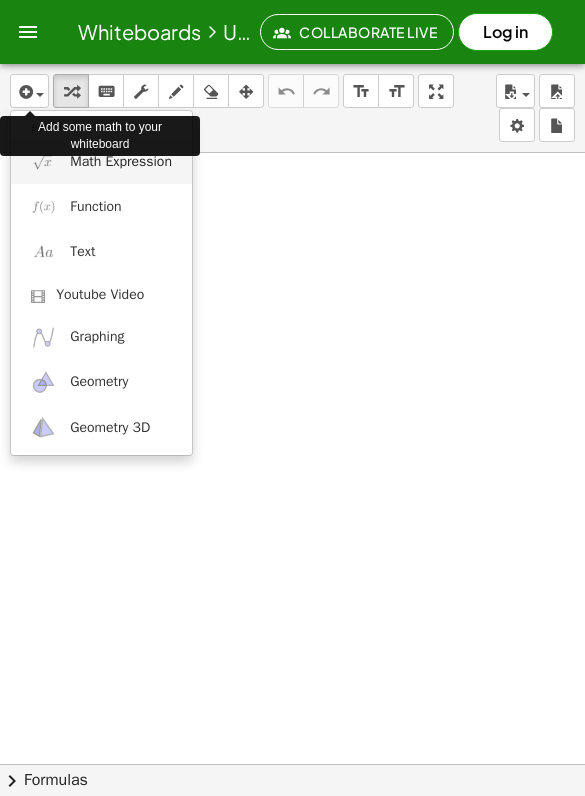 click on "Math Expression" at bounding box center (101, 161) 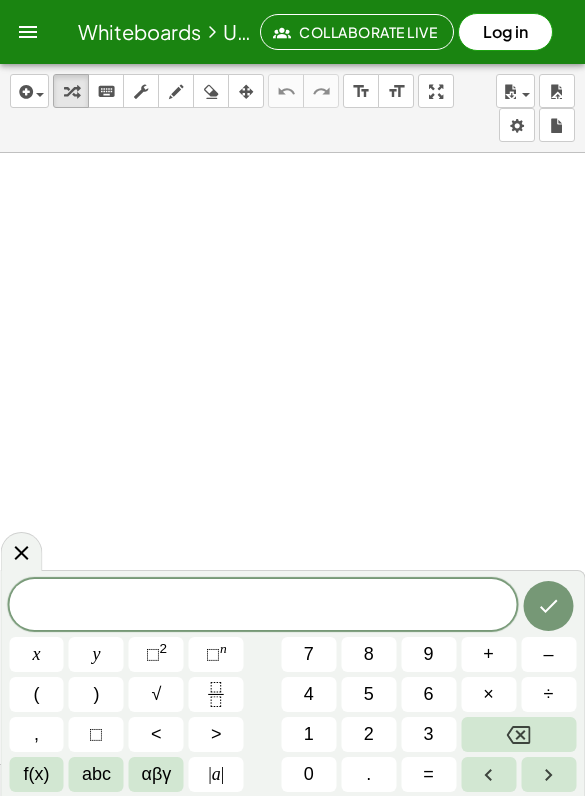click on "2" at bounding box center [369, 734] 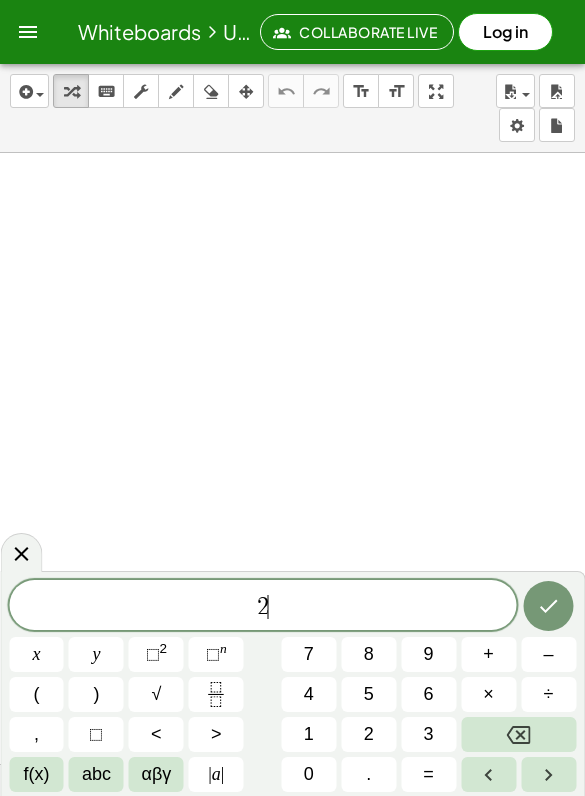 click on "x" at bounding box center [36, 654] 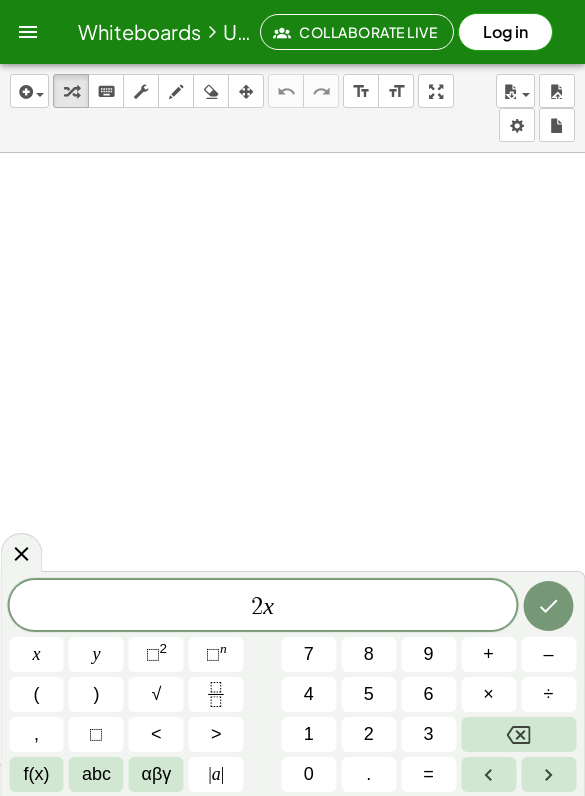 click on "×" at bounding box center [488, 694] 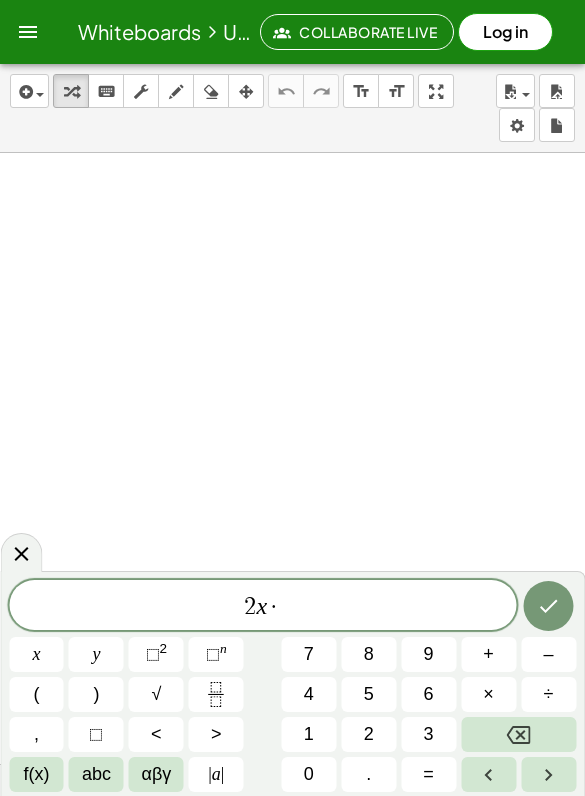 click 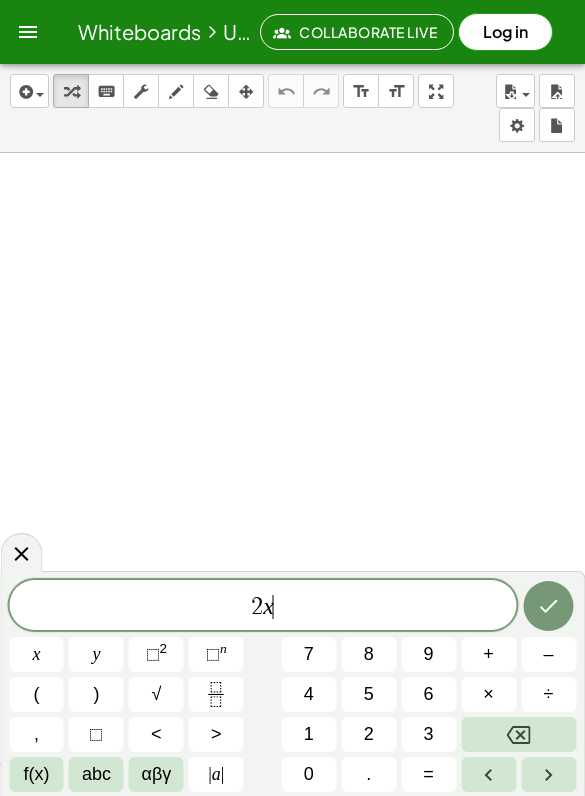 click on "+" at bounding box center (488, 654) 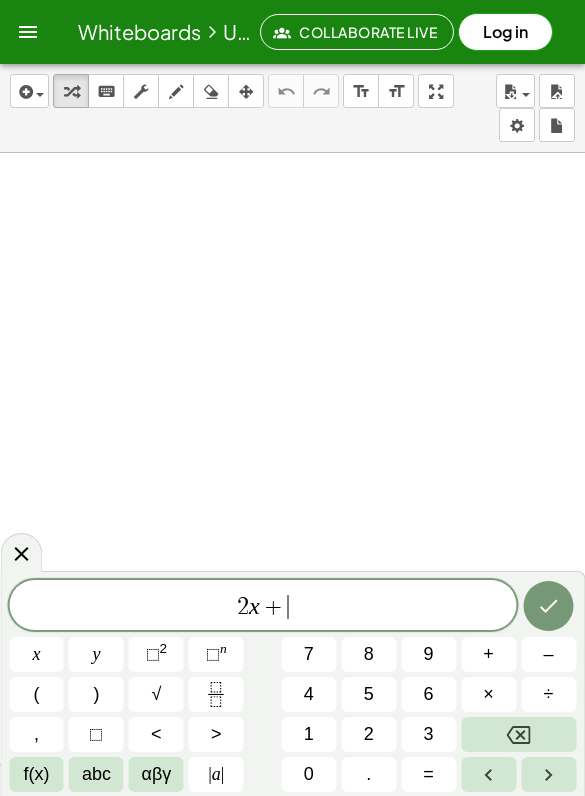 click on "3" at bounding box center (429, 734) 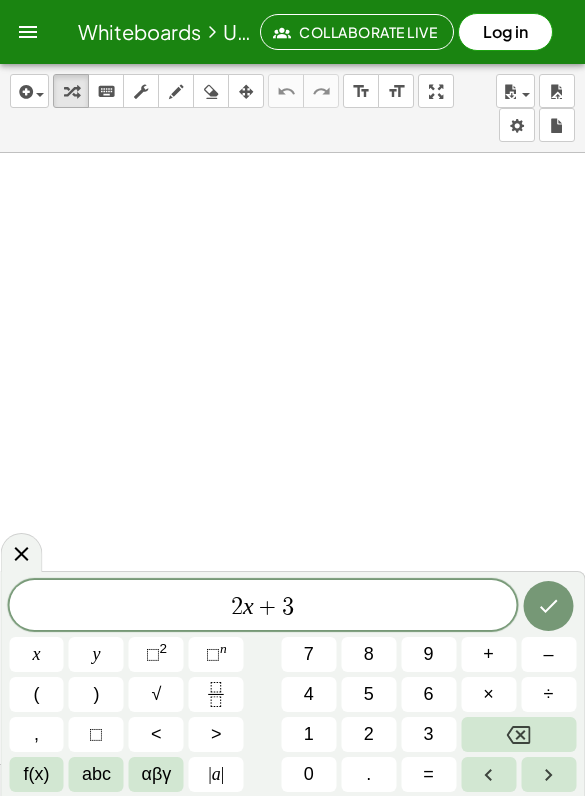 click on "=" at bounding box center [428, 774] 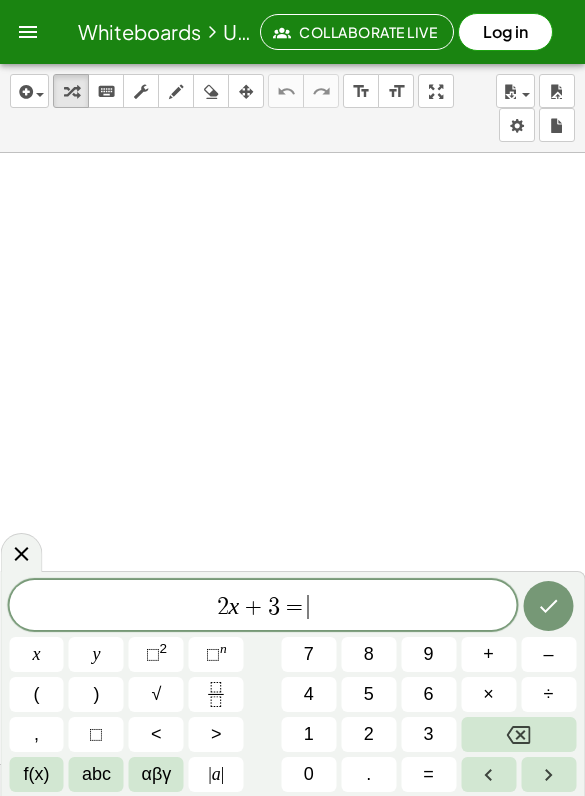 click on "1" at bounding box center (309, 734) 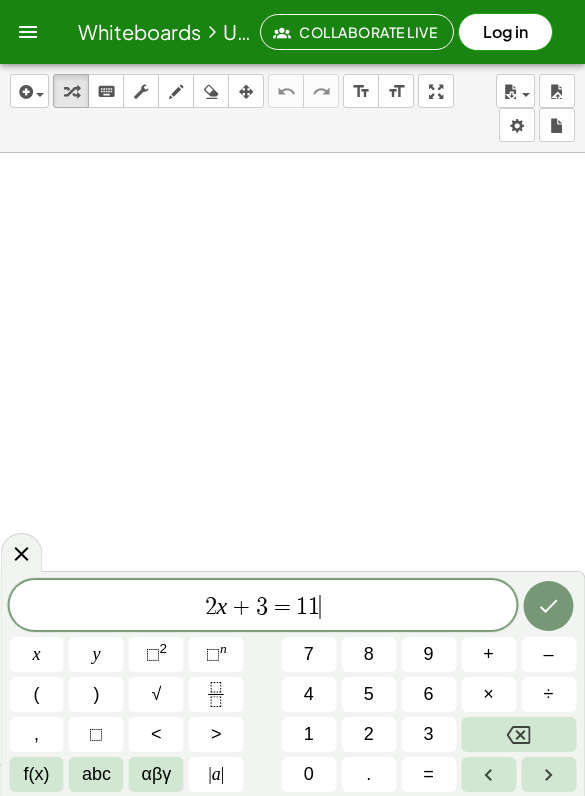 click 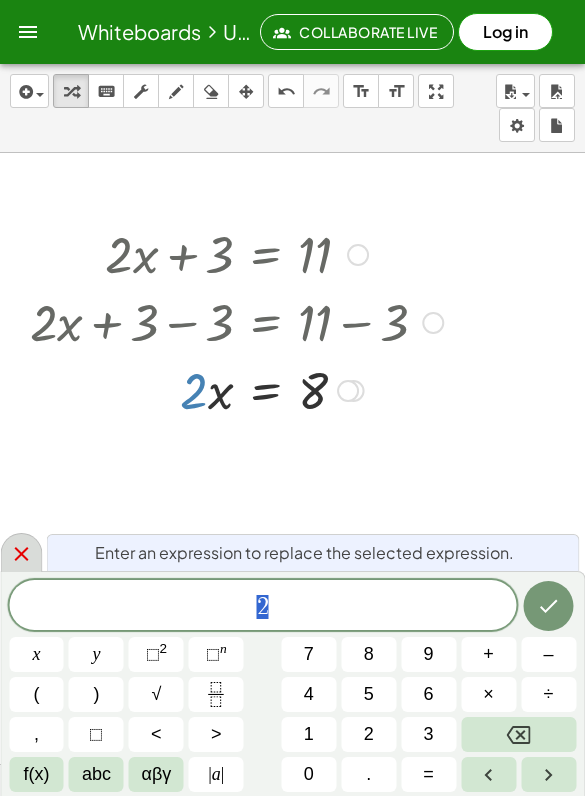 click 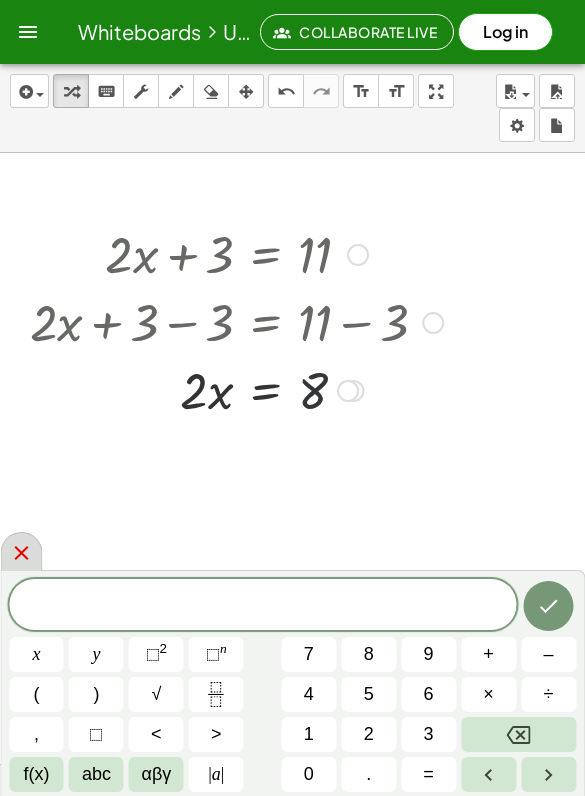 click 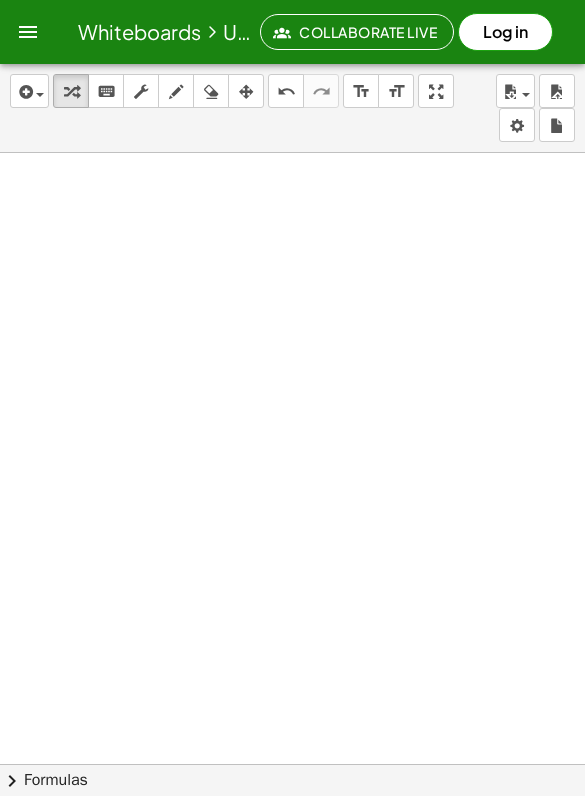 scroll, scrollTop: 742, scrollLeft: 0, axis: vertical 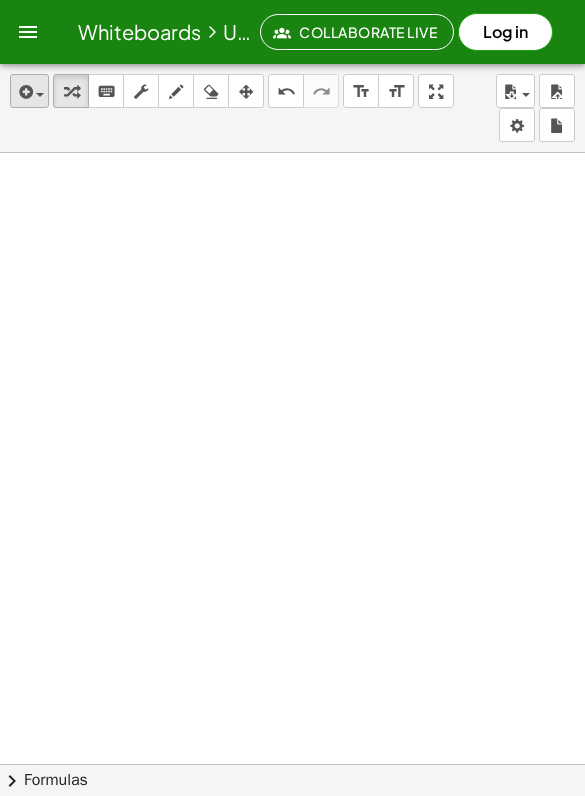 click at bounding box center [24, 92] 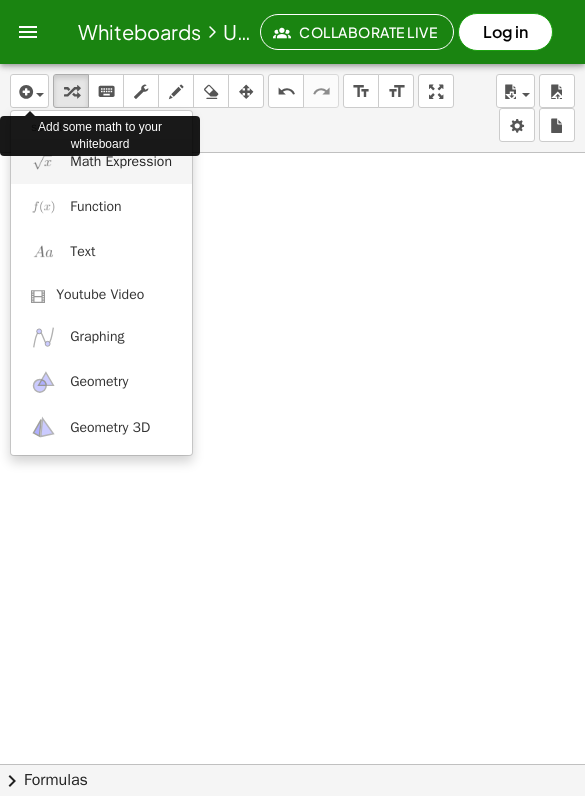 click on "Math Expression" at bounding box center (121, 162) 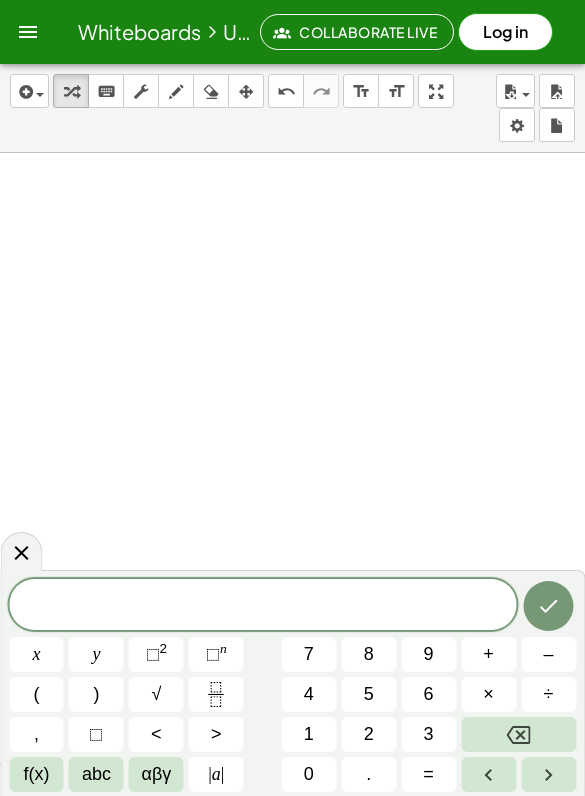 click on "4" at bounding box center (308, 694) 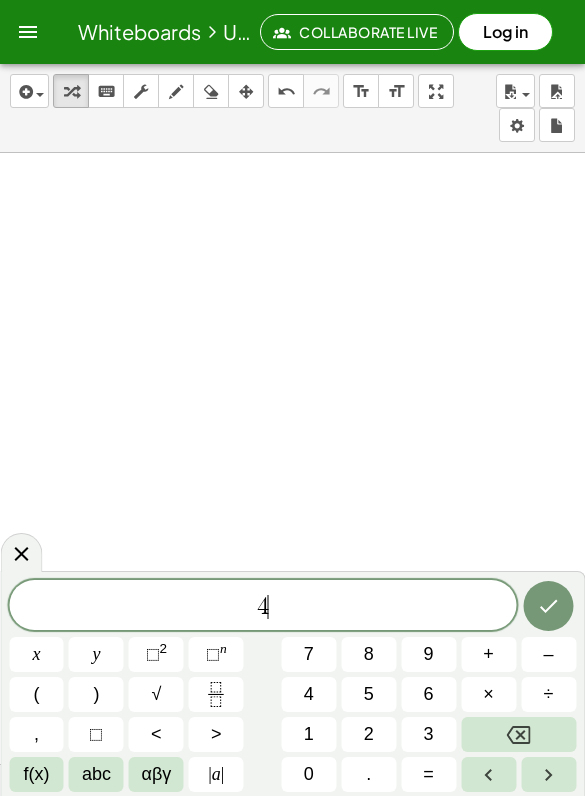 click on "x" at bounding box center (36, 654) 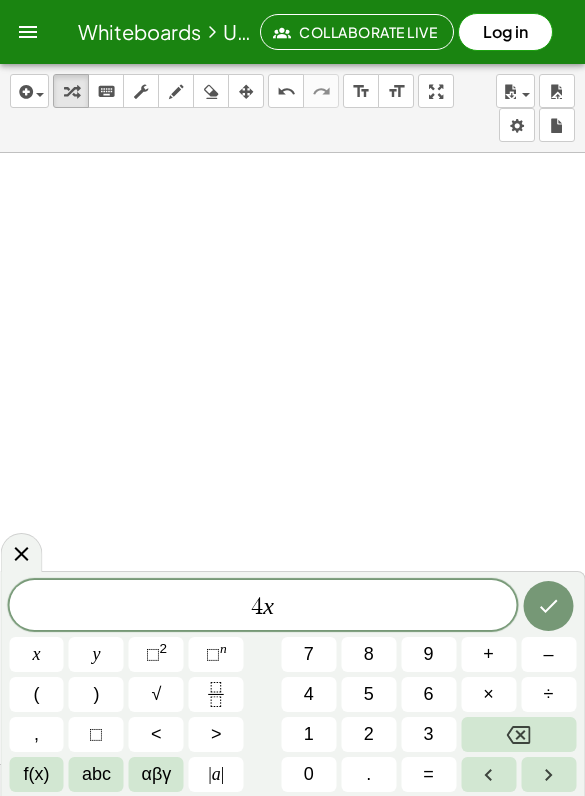 click on "+" at bounding box center [488, 654] 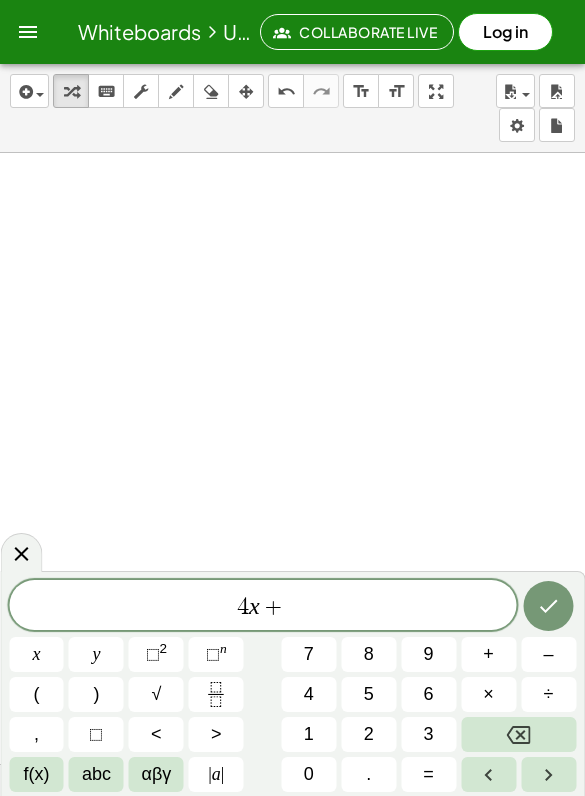 click on "3" at bounding box center [429, 734] 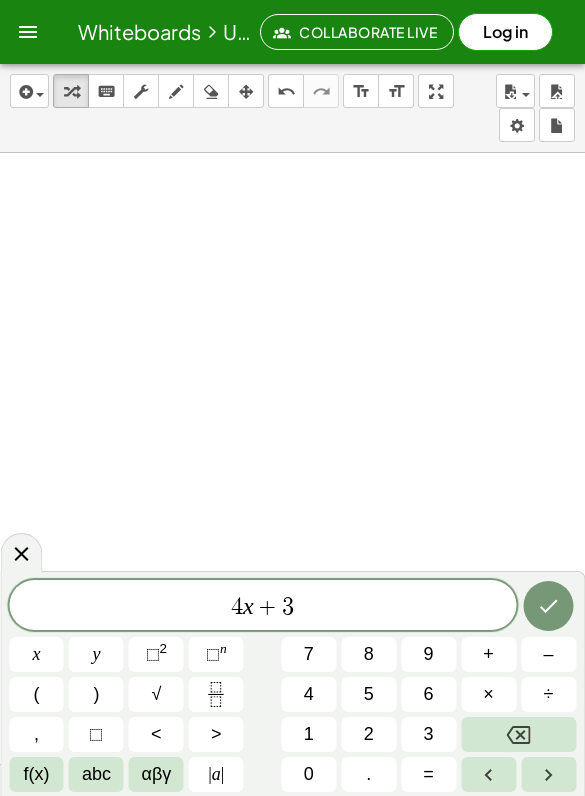 click at bounding box center [518, 734] 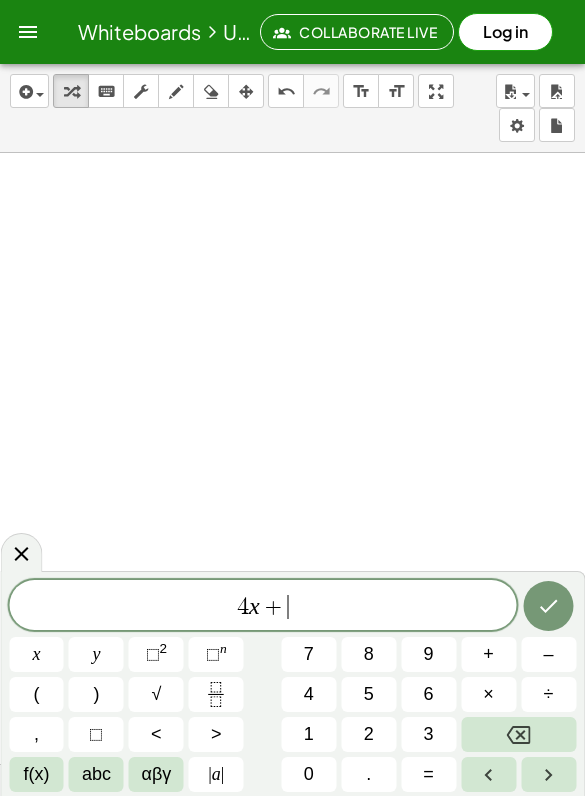 click at bounding box center (518, 734) 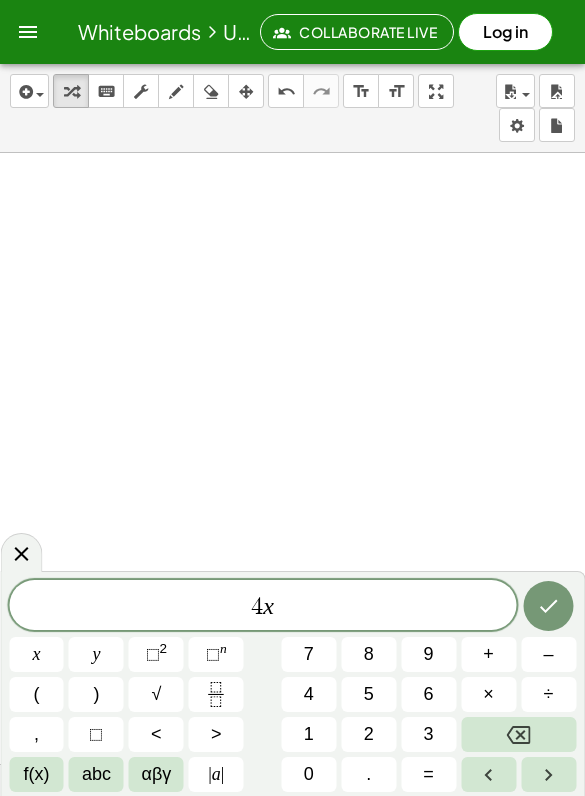 click on "–" at bounding box center (548, 654) 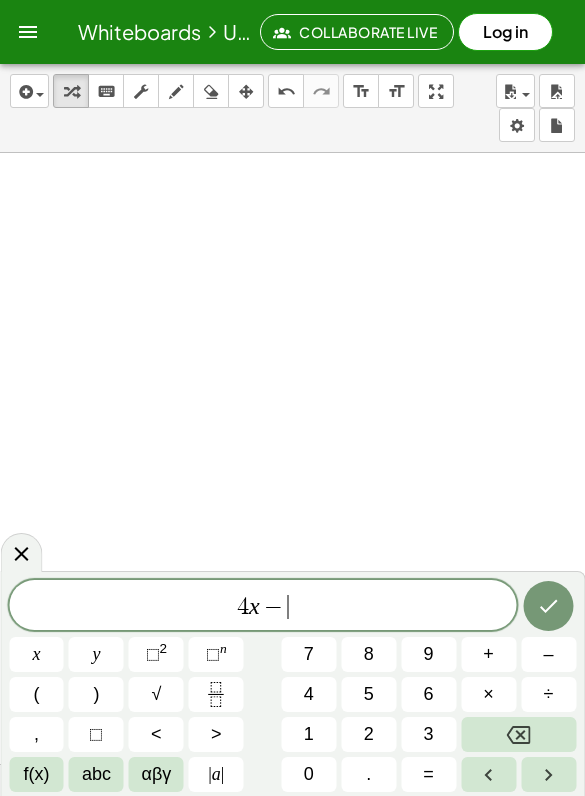 click on "5" at bounding box center (368, 694) 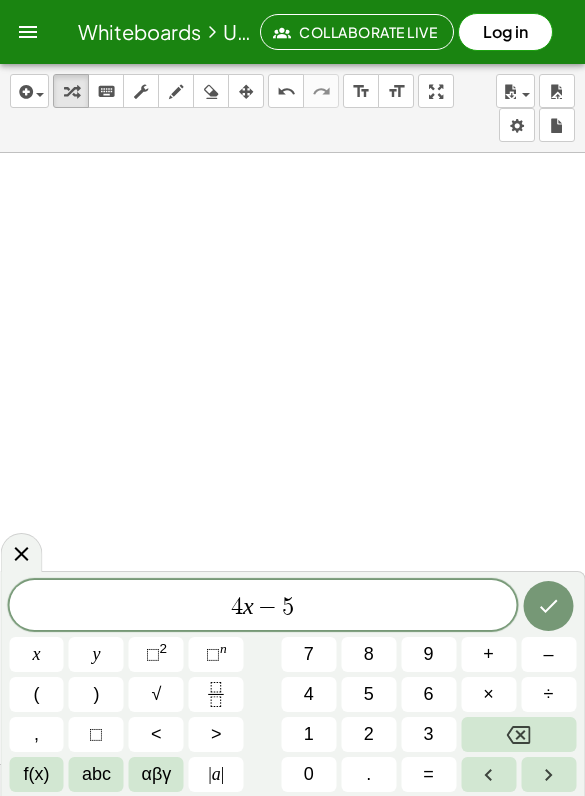 click on "=" at bounding box center [428, 774] 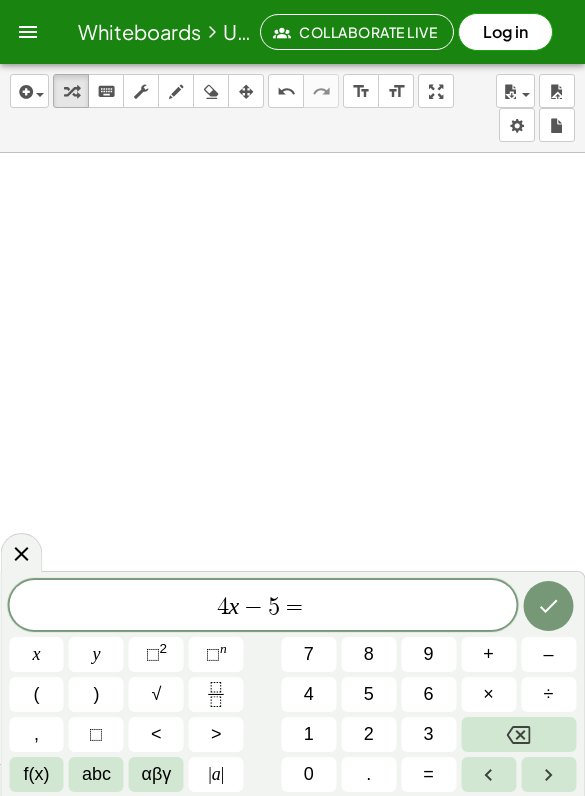 click on "1" at bounding box center (309, 734) 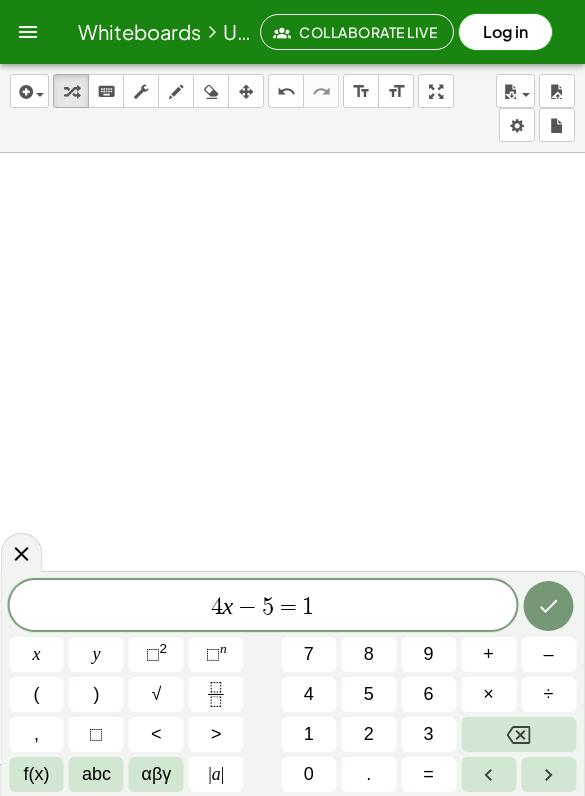 click on "5" at bounding box center (368, 694) 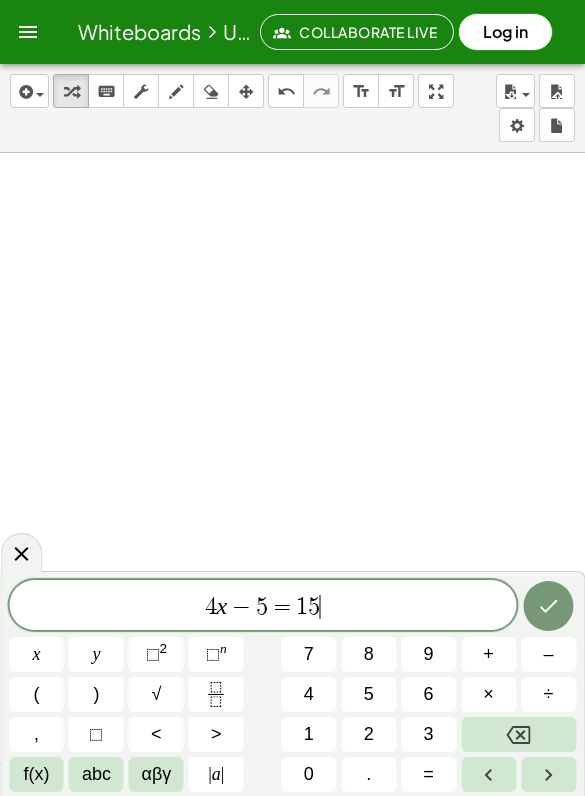 click 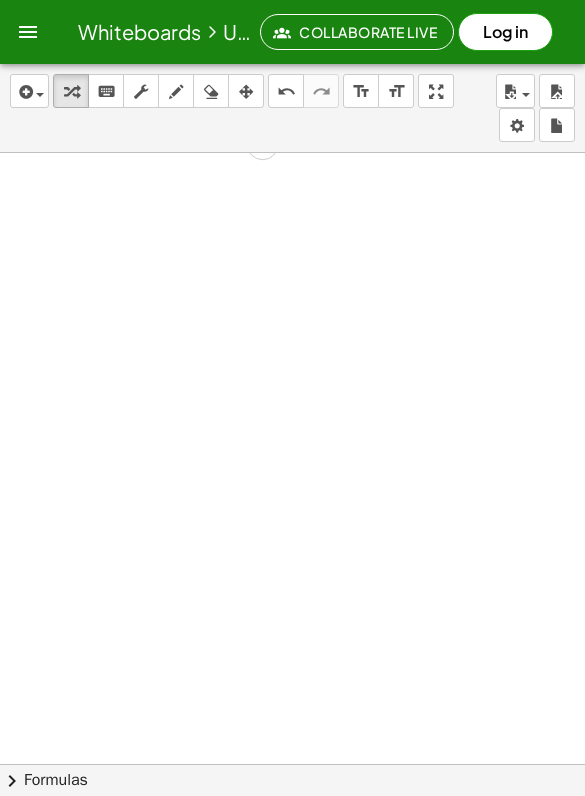scroll, scrollTop: 1222, scrollLeft: 0, axis: vertical 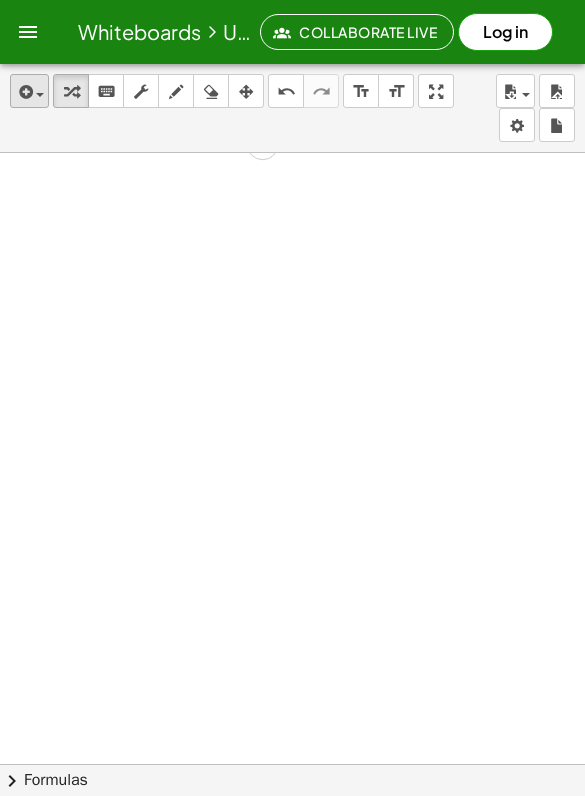 click at bounding box center [24, 92] 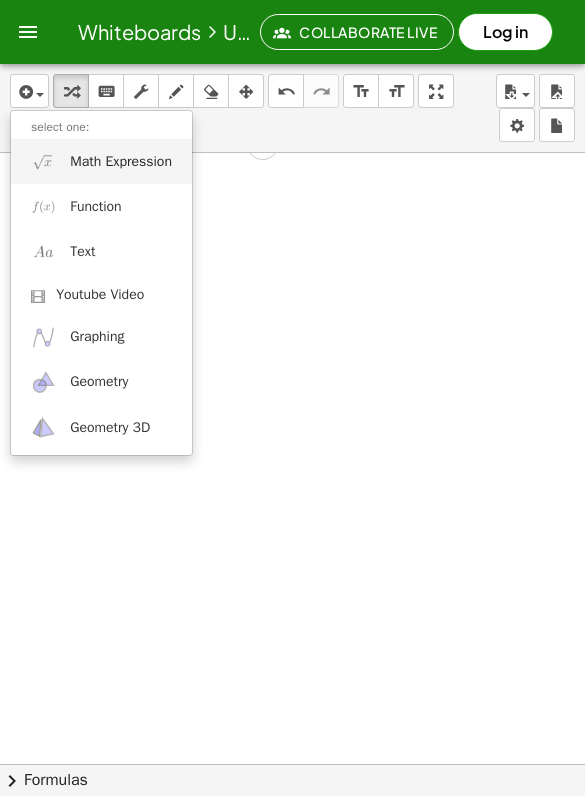 click on "Math Expression" at bounding box center [101, 161] 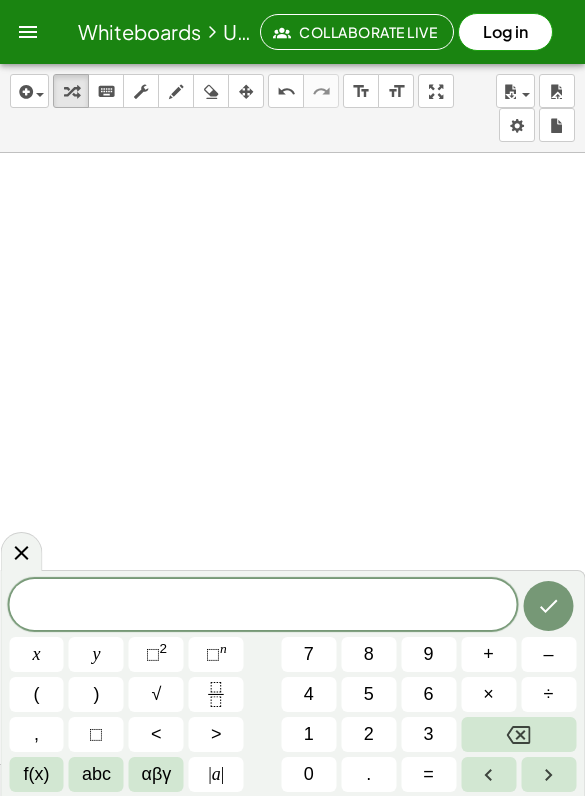 click 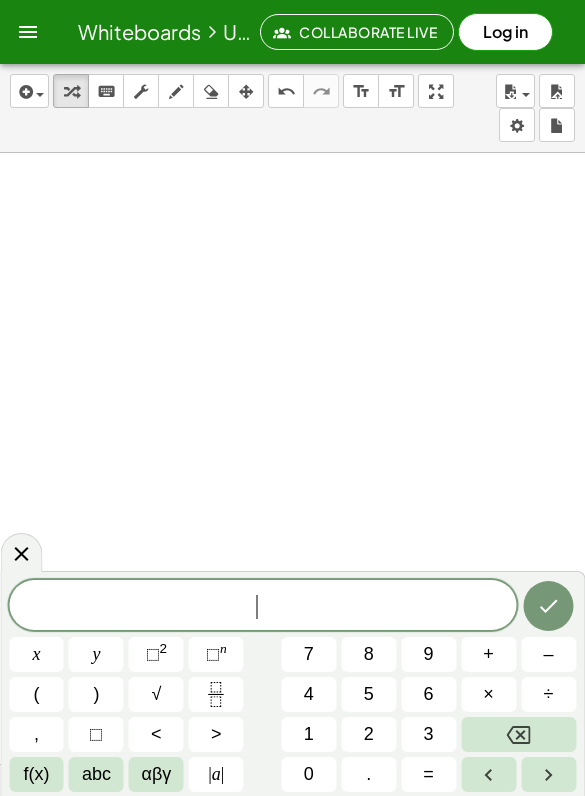 click on "5" at bounding box center (369, 694) 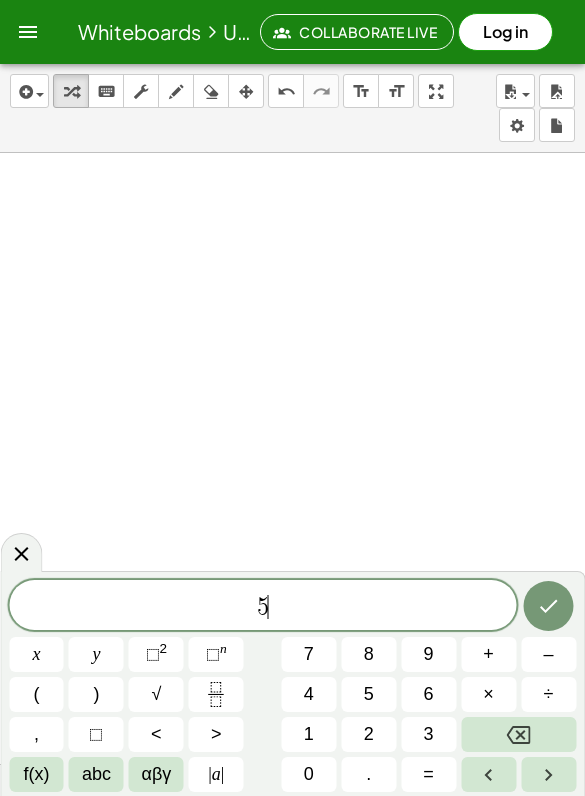 click on "x" at bounding box center [36, 654] 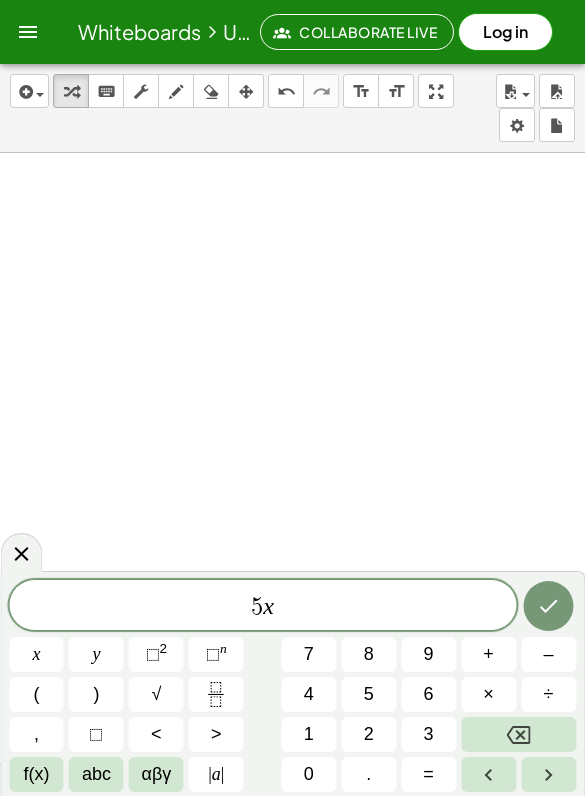 click on "–" at bounding box center (548, 654) 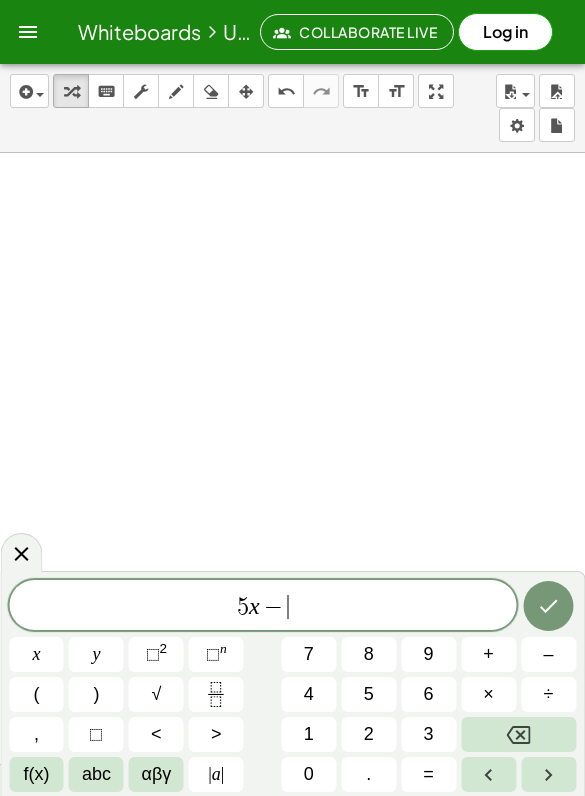 click on "7" at bounding box center (308, 654) 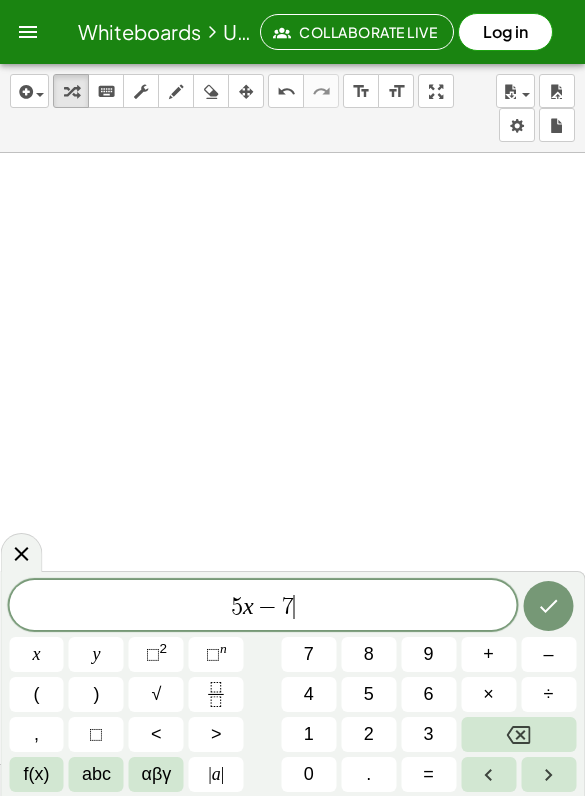 click on "=" at bounding box center [428, 774] 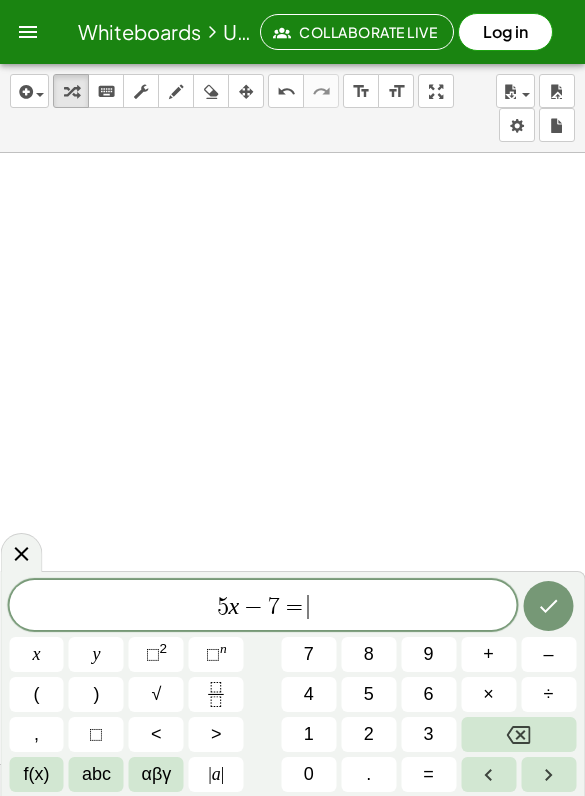 click on "3" at bounding box center (428, 734) 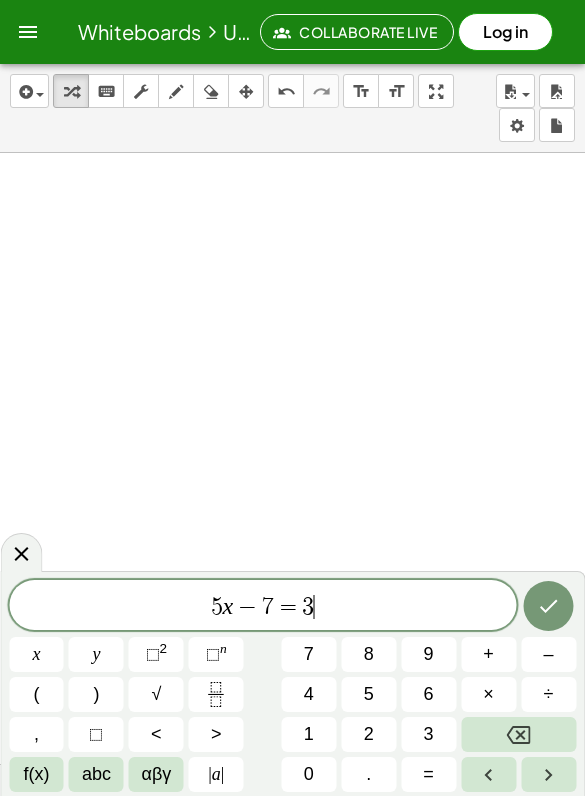 click on "x" at bounding box center (36, 654) 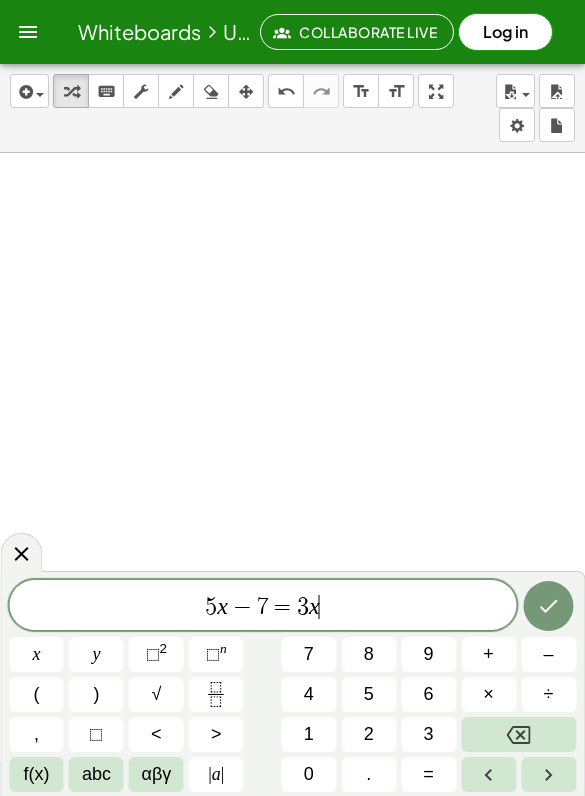 click on "+" at bounding box center [488, 654] 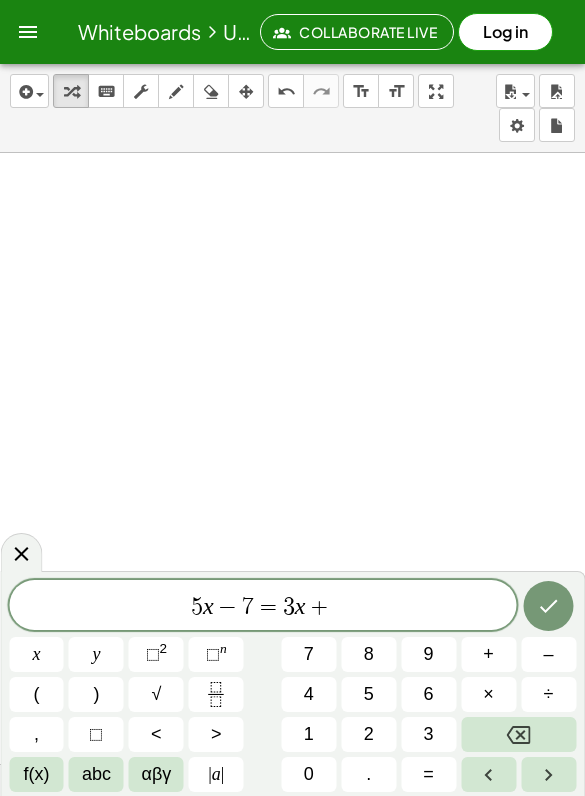 click on "5" at bounding box center [369, 694] 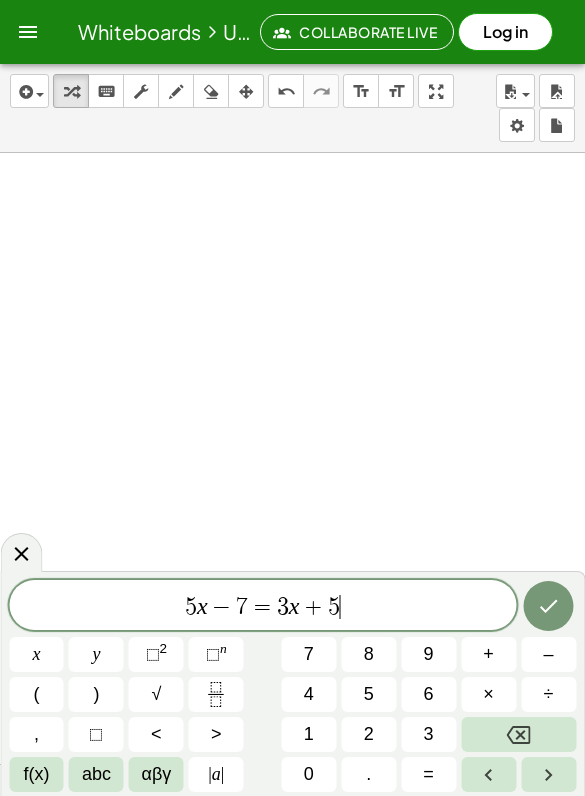 click 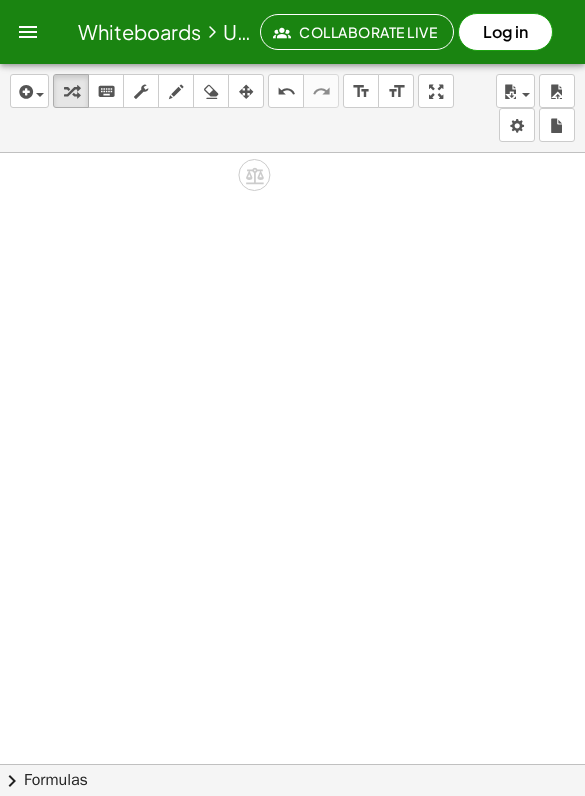 scroll, scrollTop: 1622, scrollLeft: 0, axis: vertical 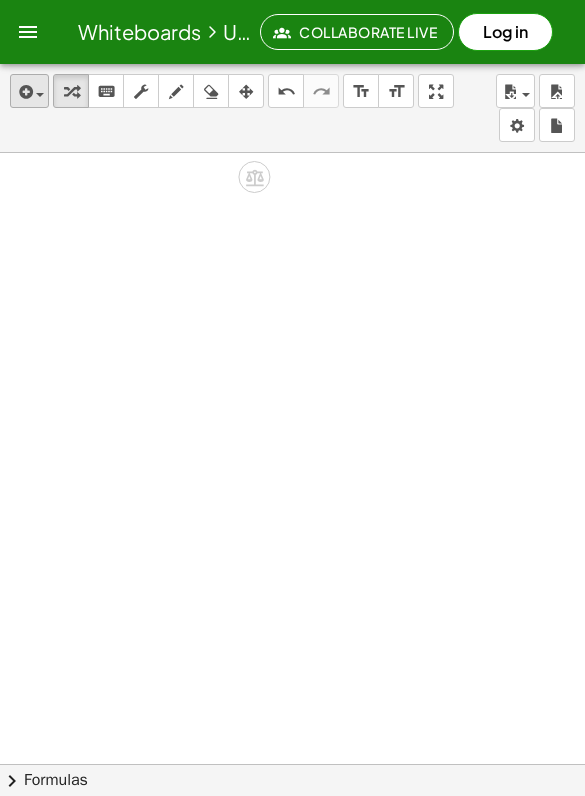 click at bounding box center (24, 92) 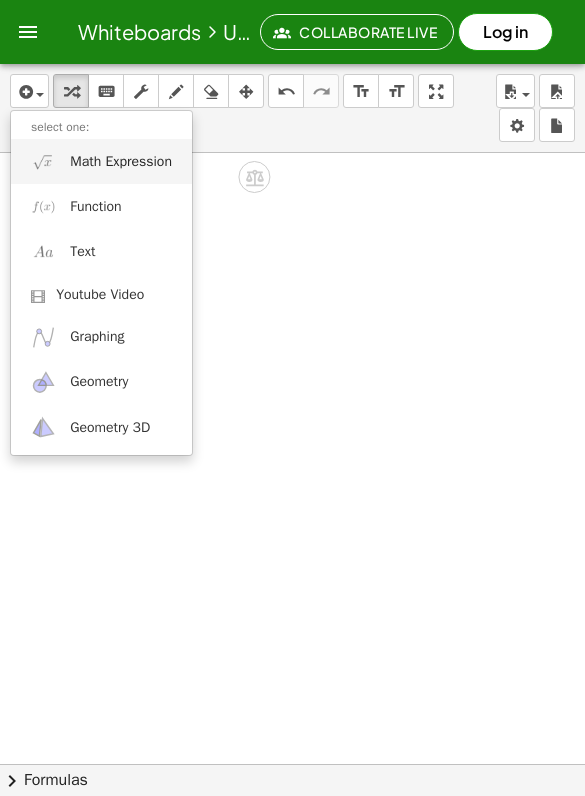 click on "Math Expression" at bounding box center [121, 162] 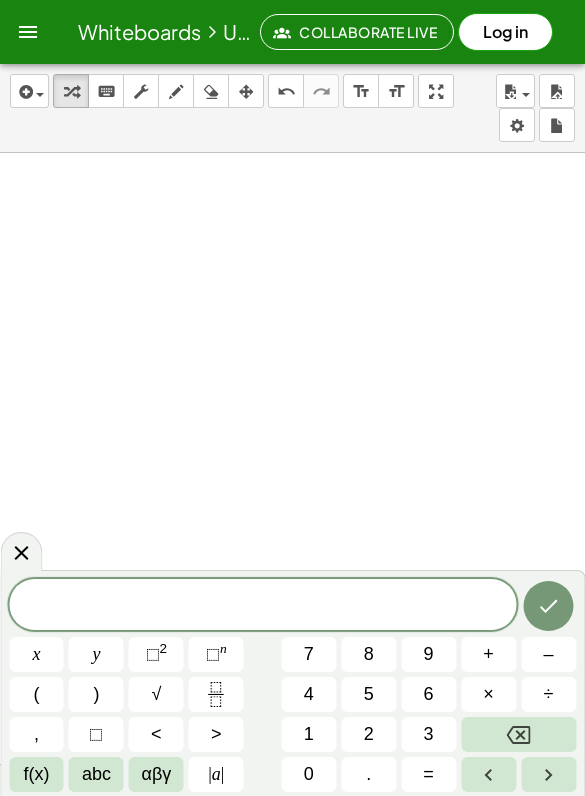 click on "5" at bounding box center (368, 694) 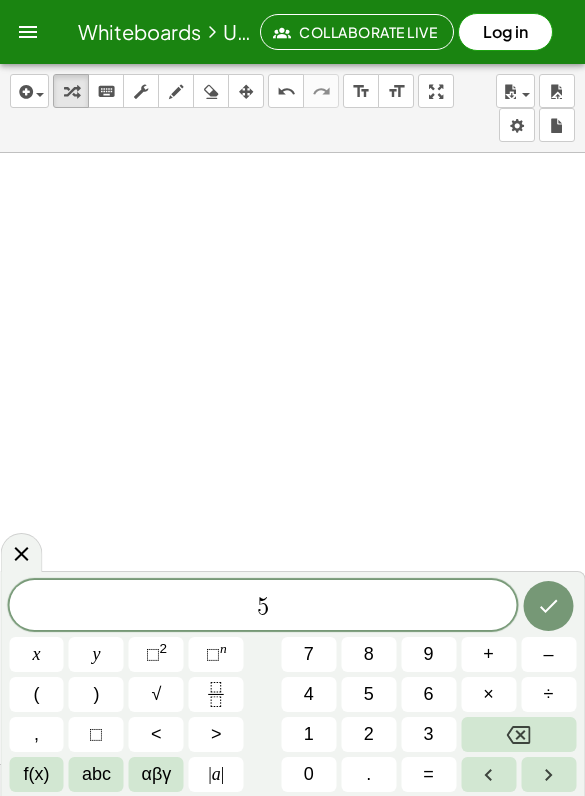 click on "x" at bounding box center (36, 654) 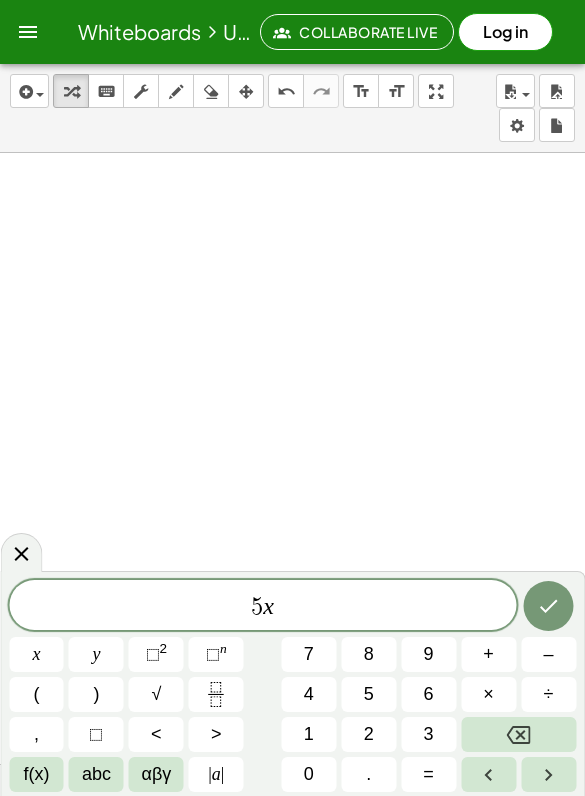 click on "–" at bounding box center [548, 654] 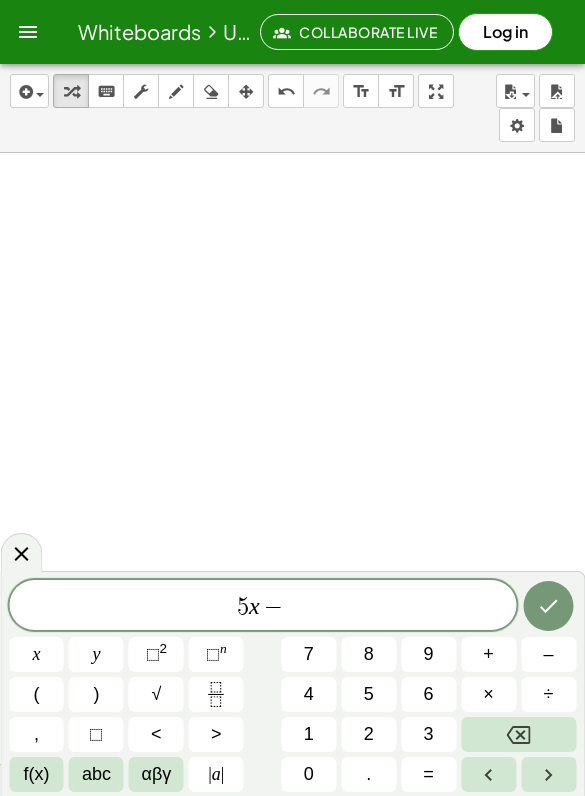 click on "7" at bounding box center [309, 654] 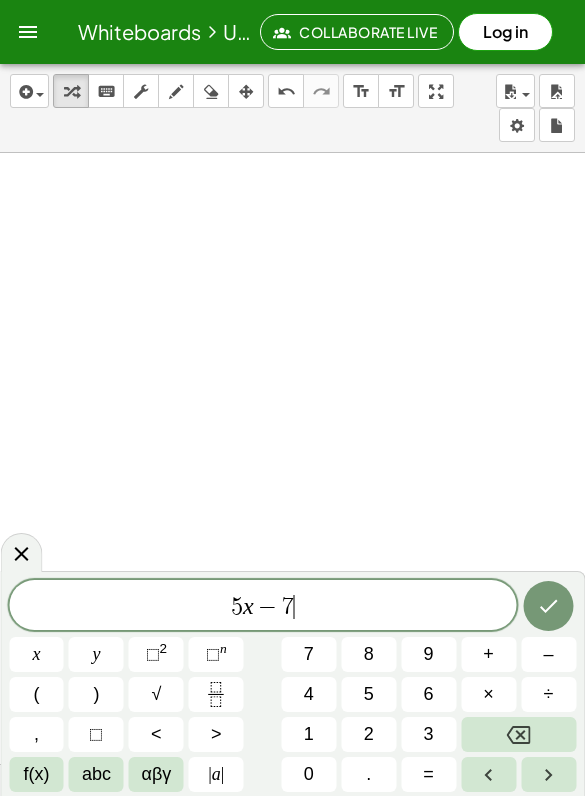 click on "=" at bounding box center (428, 774) 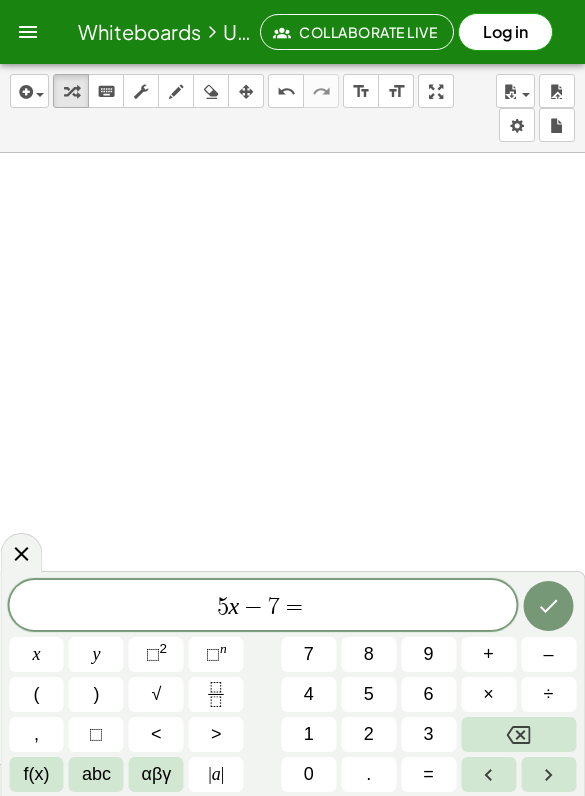 click on "3" at bounding box center (429, 734) 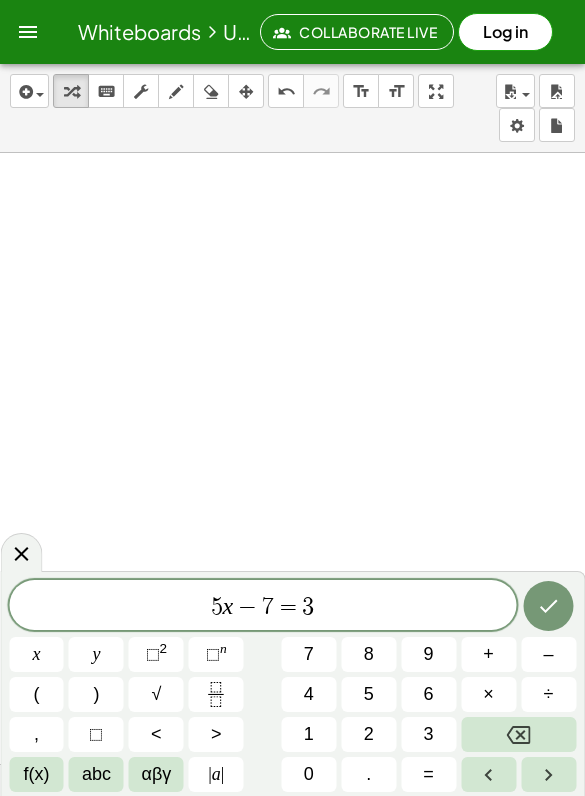 click on "x" at bounding box center (36, 654) 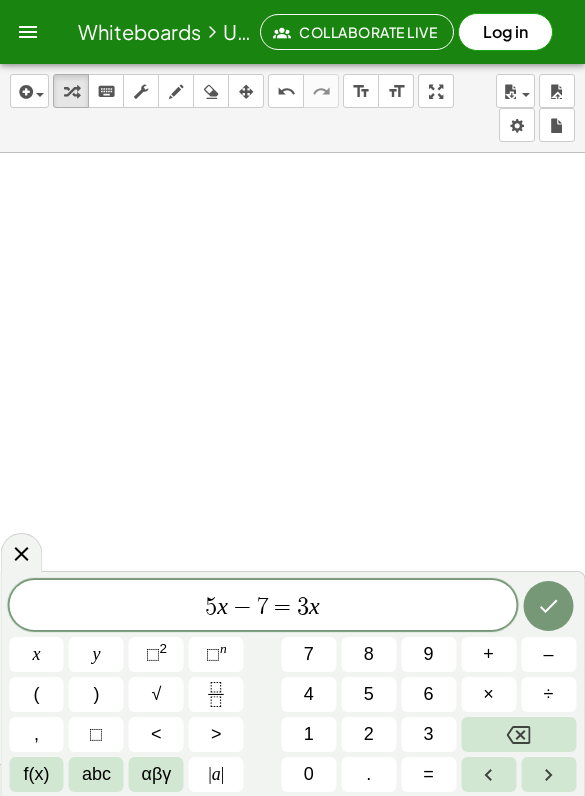 click on "+" at bounding box center [488, 654] 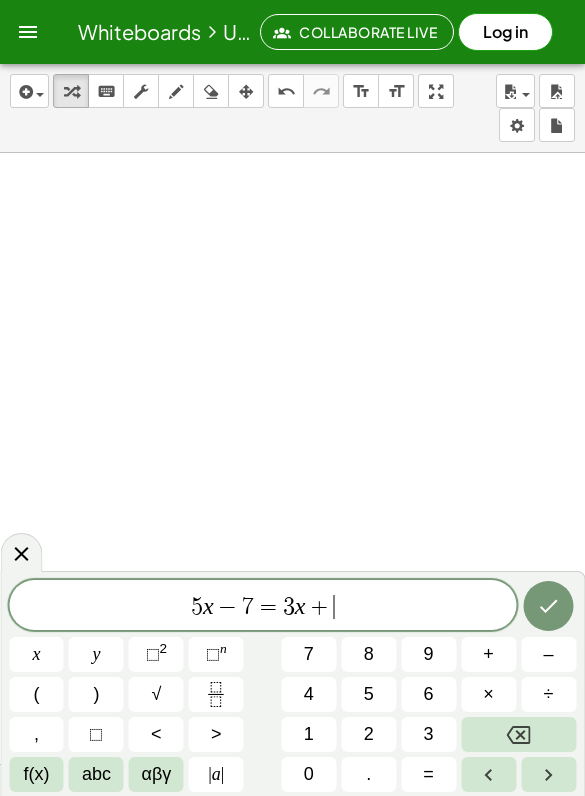 click on "5" at bounding box center [369, 694] 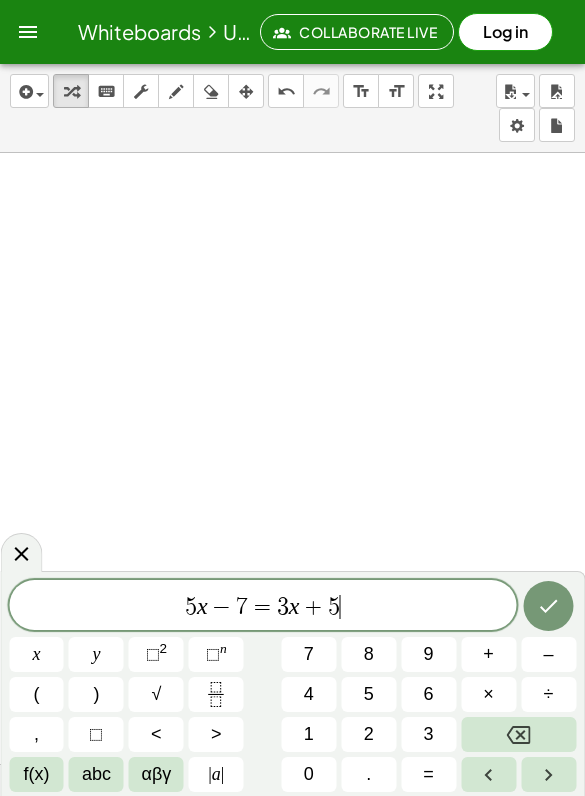 click at bounding box center [549, 606] 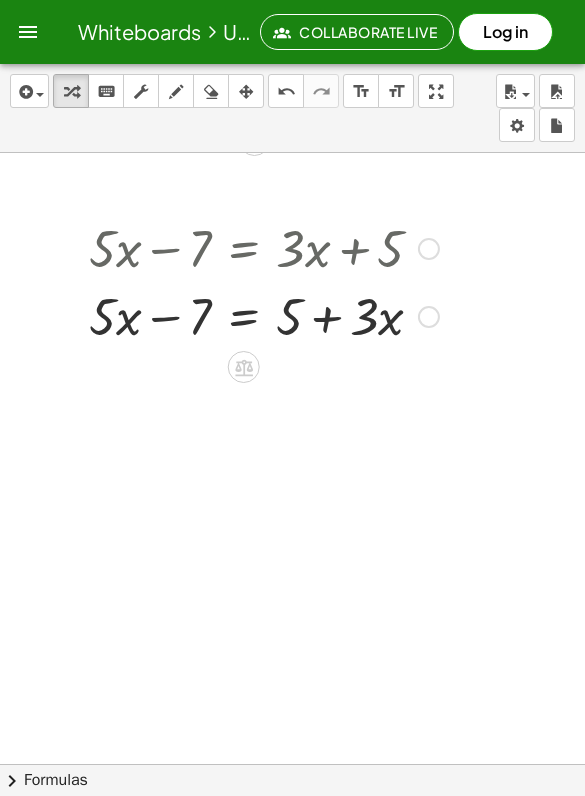 scroll, scrollTop: 1646, scrollLeft: 0, axis: vertical 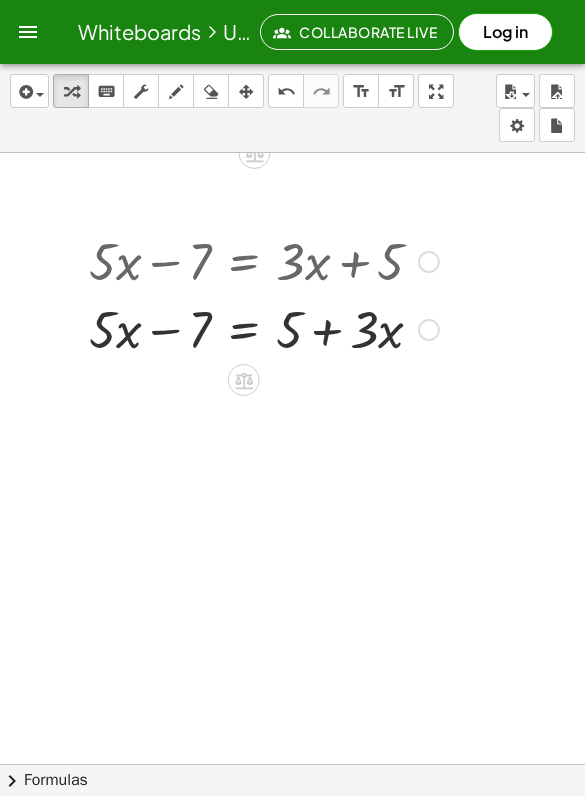 click on "insert select one: Math Expression Function Text Youtube Video Graphing Geometry Geometry 3D transform keyboard keypad scrub draw erase arrange undo undo redo redo format_size smaller format_size larger fullscreen load   save new settings" at bounding box center [292, 108] 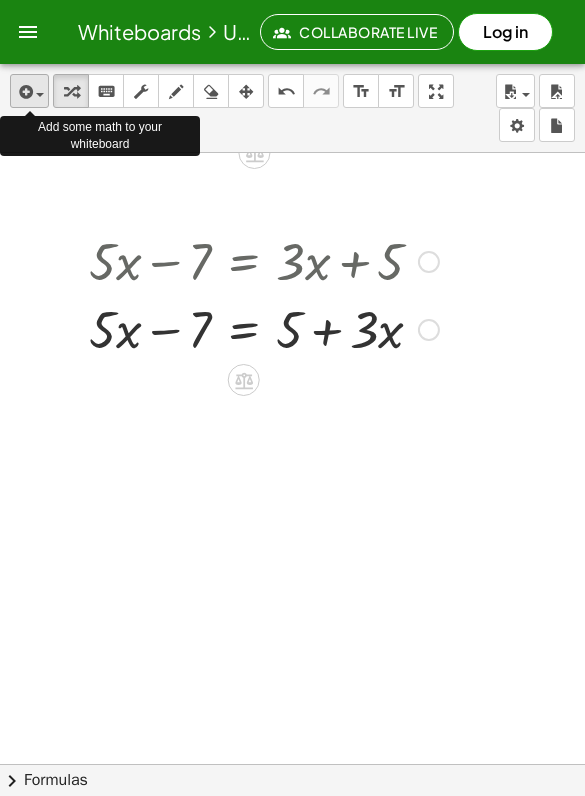 click at bounding box center [35, 94] 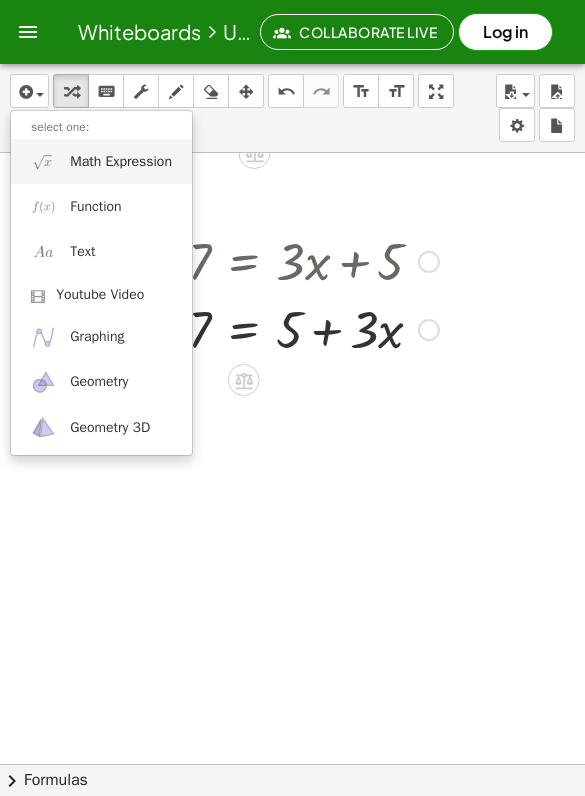 click on "Math Expression" at bounding box center (101, 161) 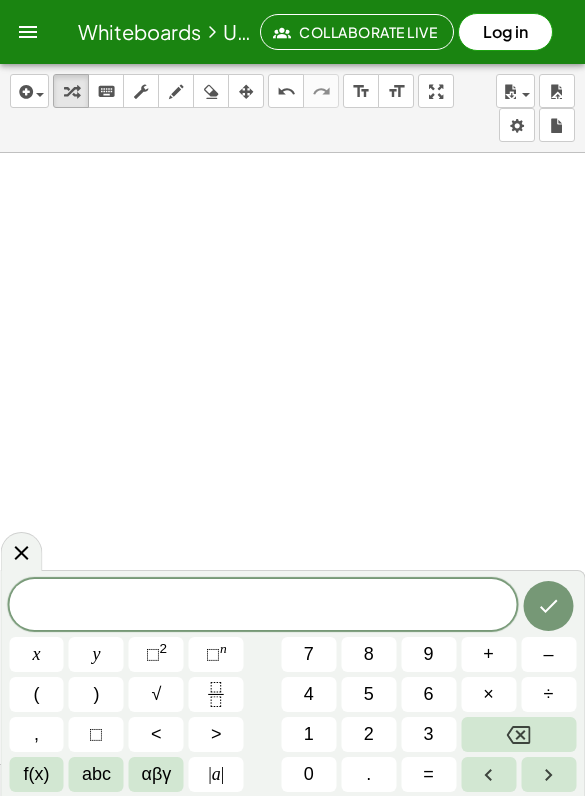 scroll, scrollTop: 1906, scrollLeft: 0, axis: vertical 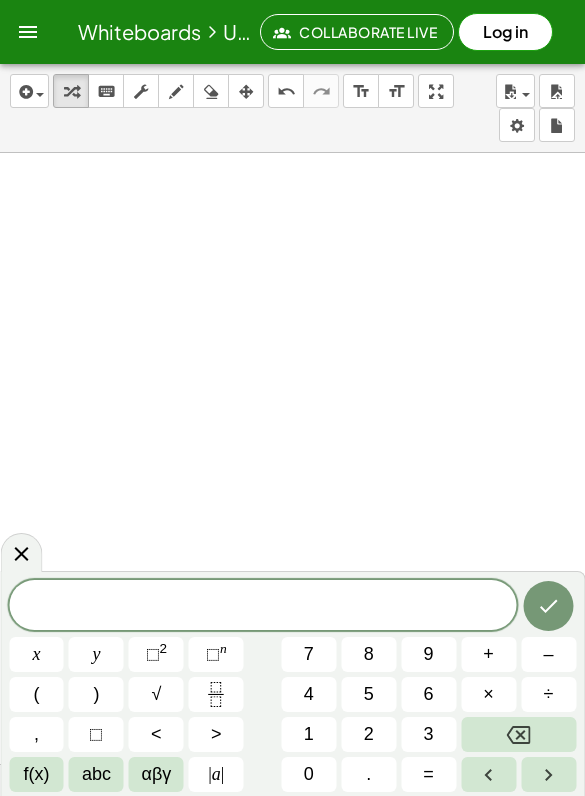 click on "3" at bounding box center (428, 734) 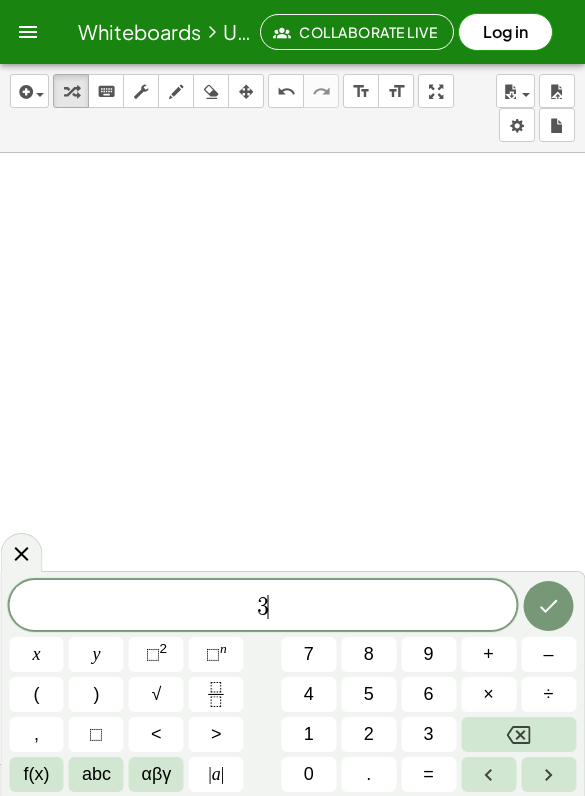 click on "(" at bounding box center (36, 694) 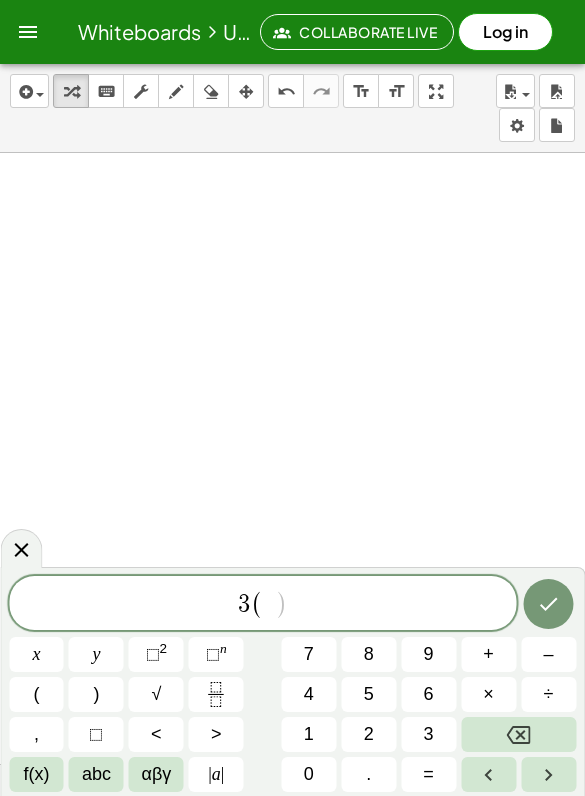 click on "x" at bounding box center [36, 654] 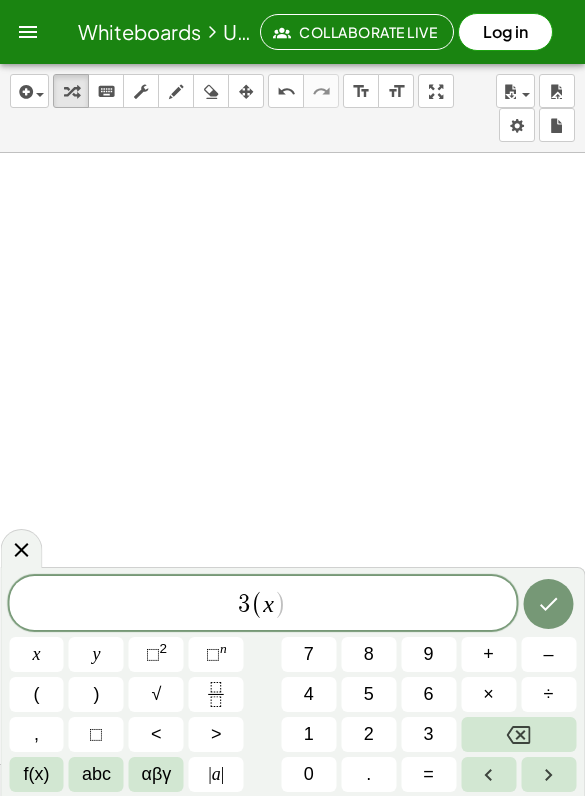 click on "–" at bounding box center (548, 654) 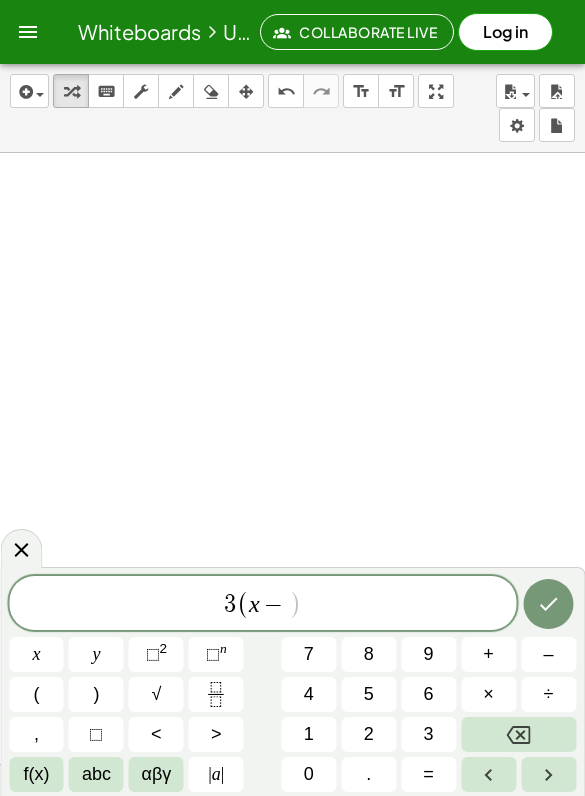 click on "2" at bounding box center (369, 734) 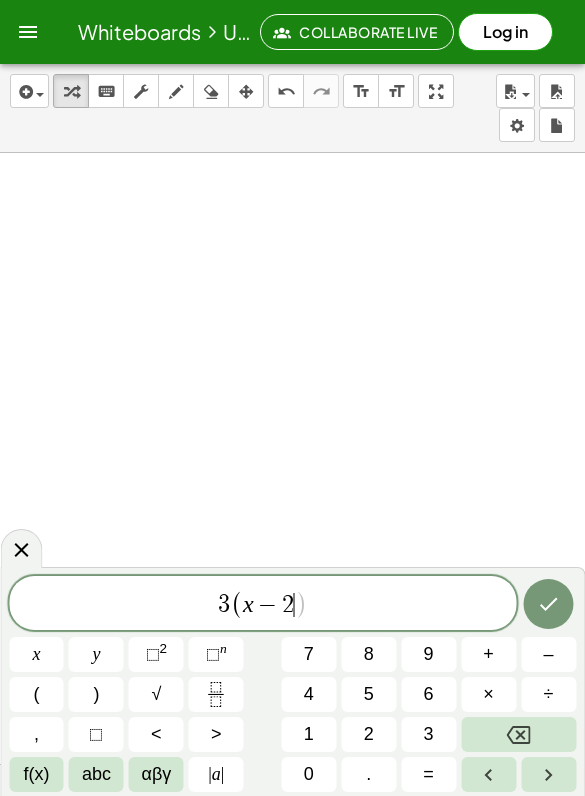 click on ")" at bounding box center (96, 694) 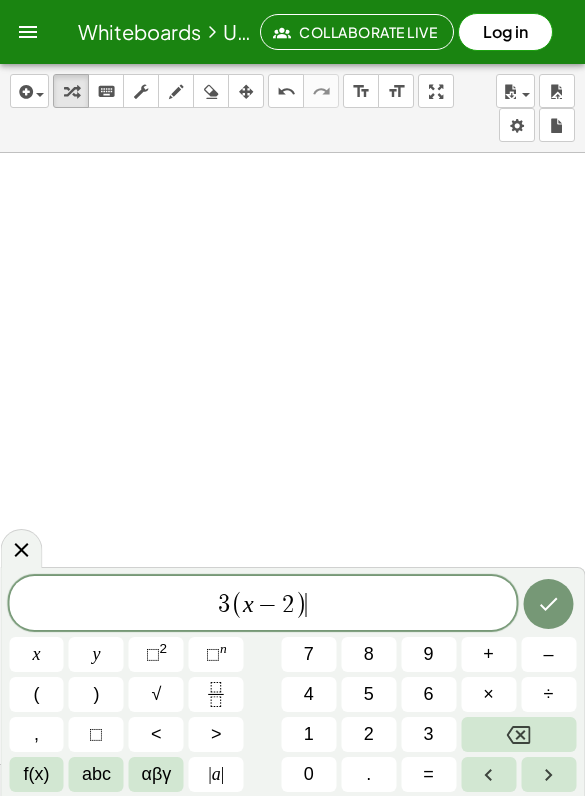 click on "=" at bounding box center (428, 774) 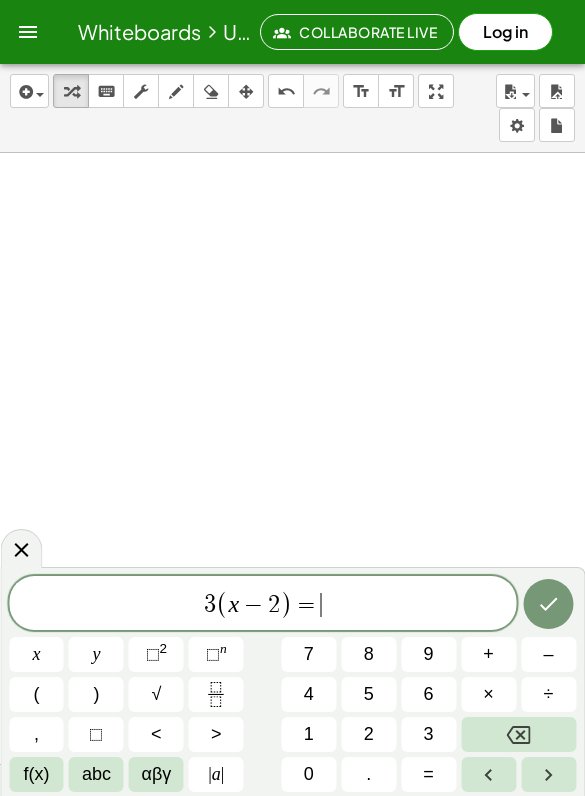 click on "2" at bounding box center (368, 734) 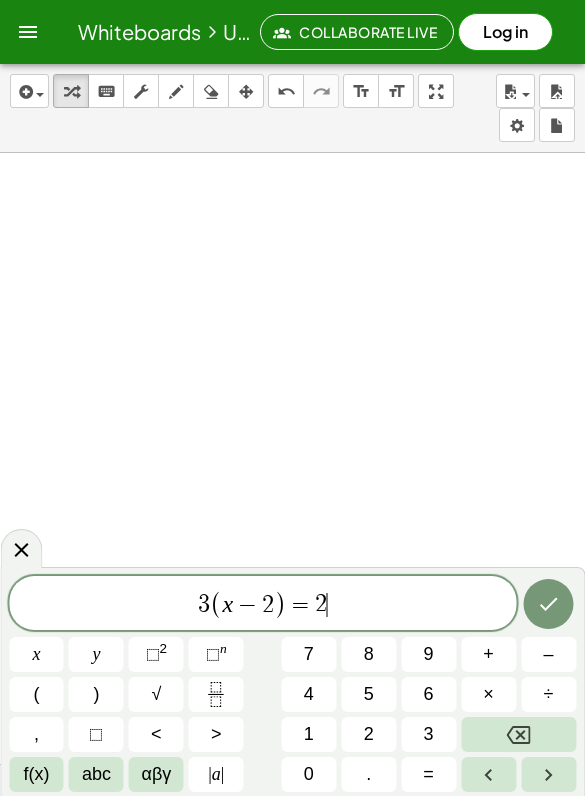 click on "(" at bounding box center (36, 694) 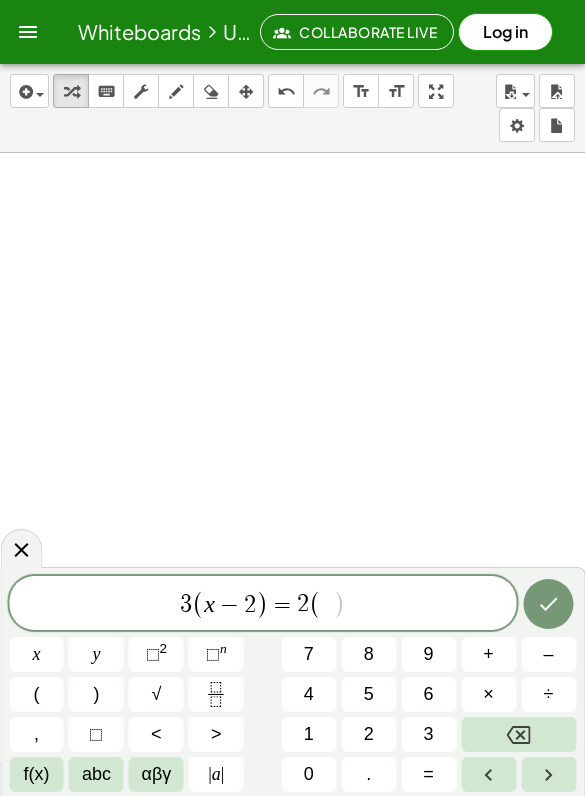 click on "x" at bounding box center [36, 654] 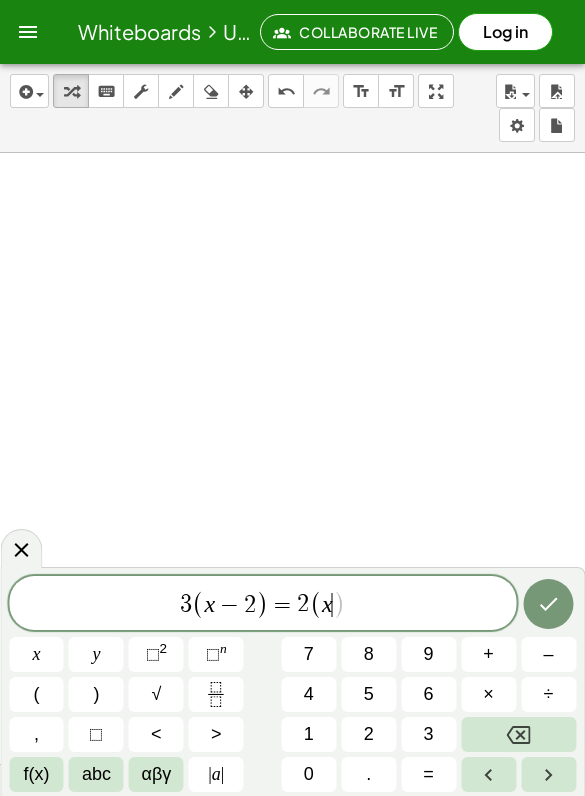 click on "+" at bounding box center (488, 654) 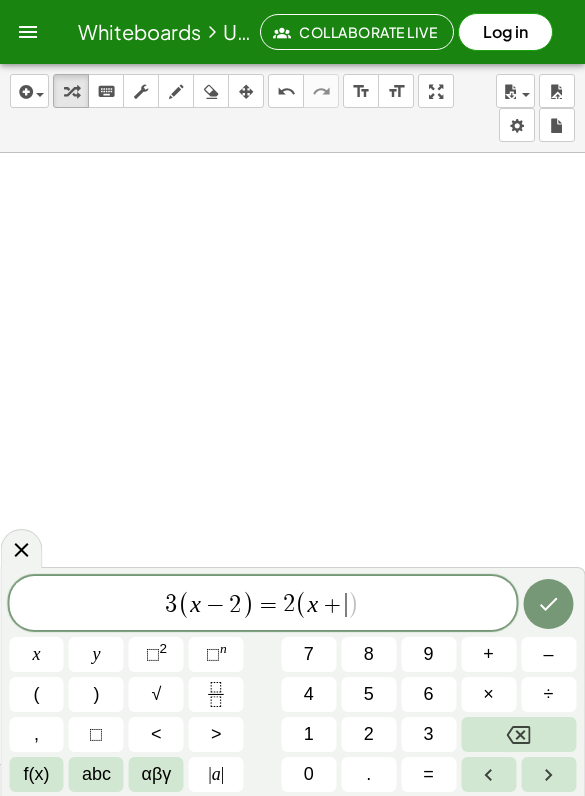 click on "1" at bounding box center [309, 734] 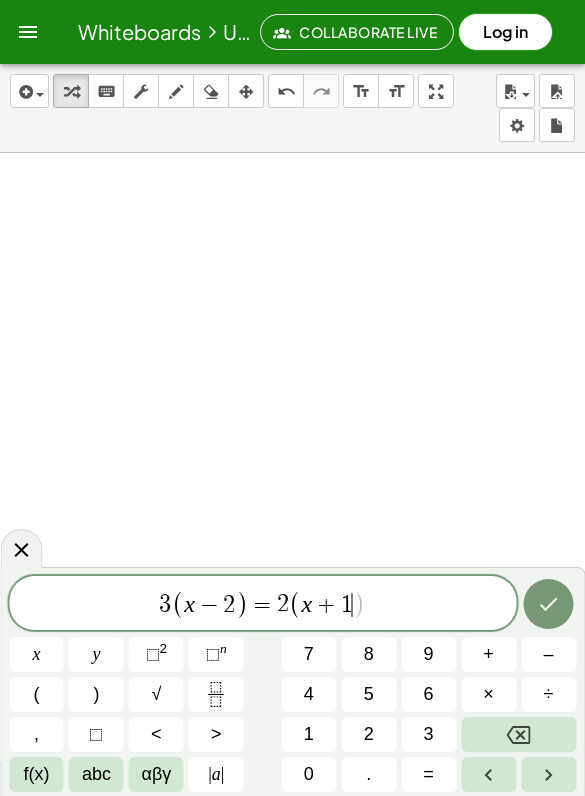 click on ")" at bounding box center [96, 694] 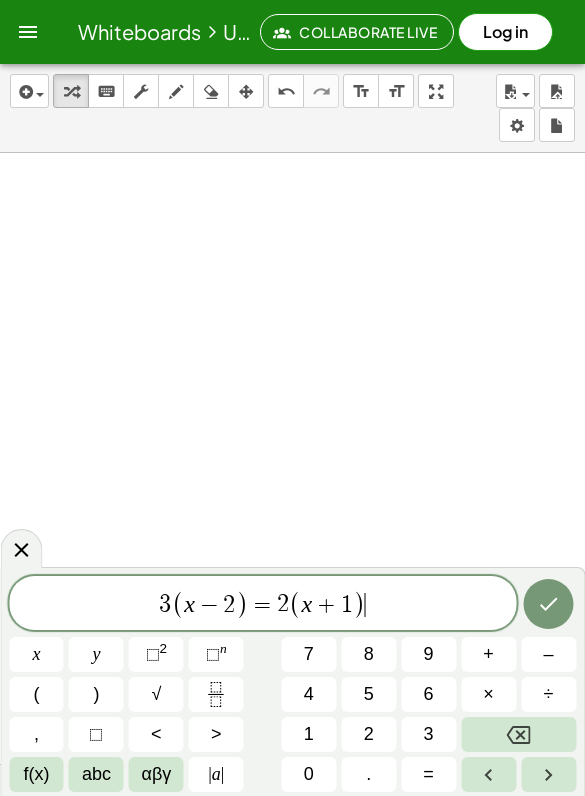 click at bounding box center (549, 604) 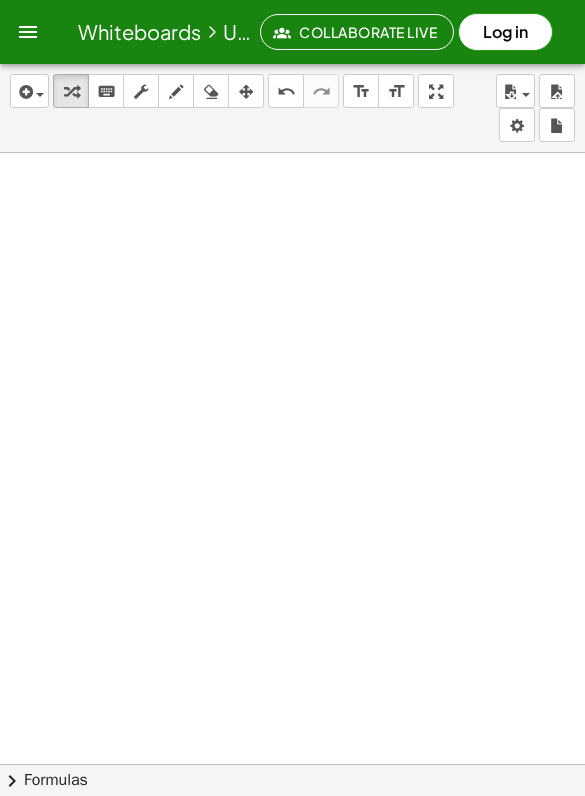 scroll, scrollTop: 3001, scrollLeft: 0, axis: vertical 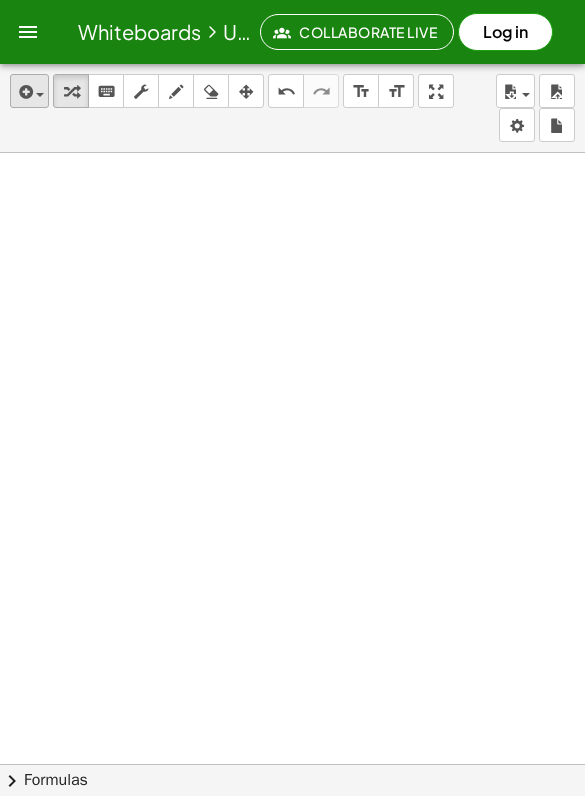 click on "insert" at bounding box center (29, 91) 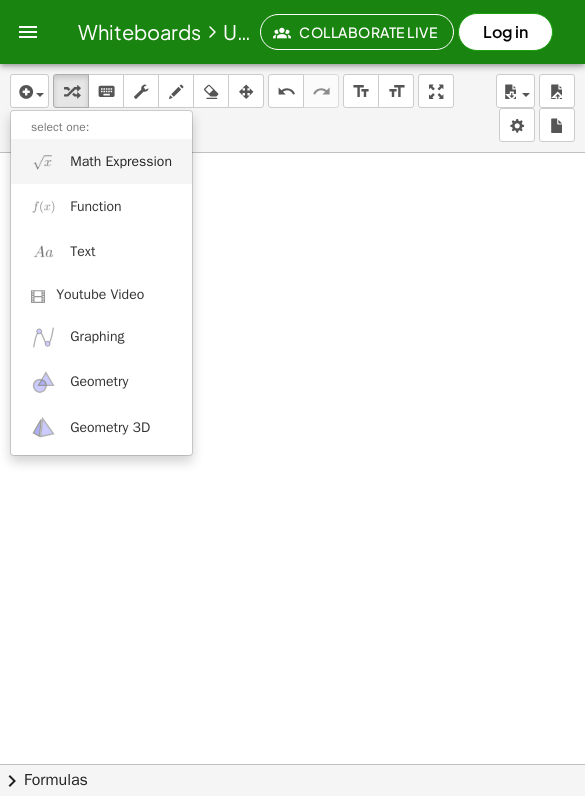 click on "Math Expression" at bounding box center [121, 162] 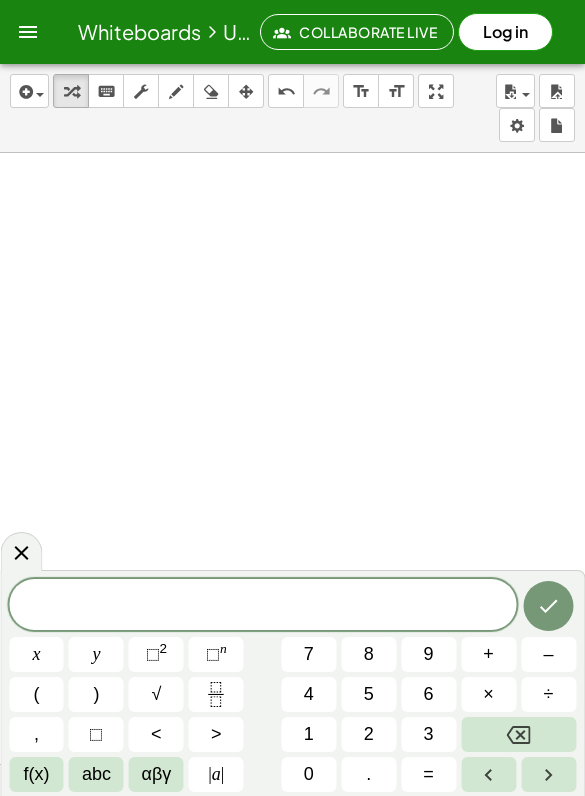 click at bounding box center (262, 606) 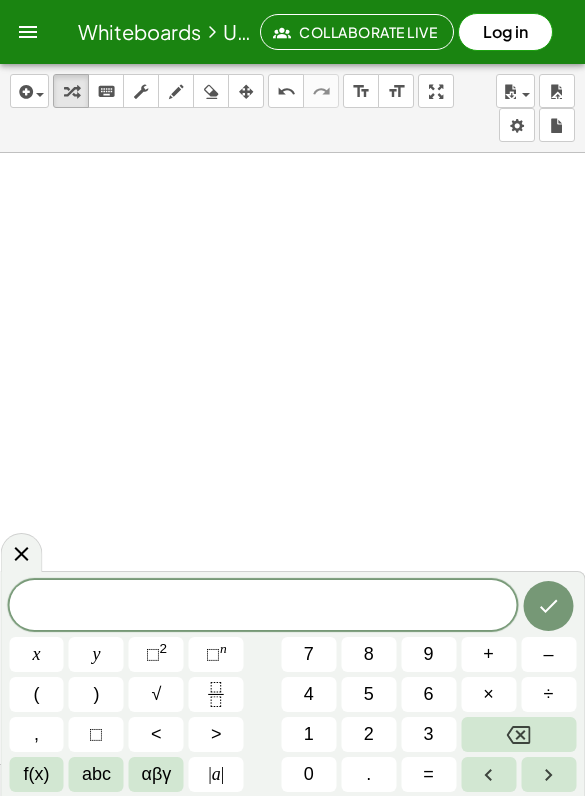 click on "(" at bounding box center (36, 694) 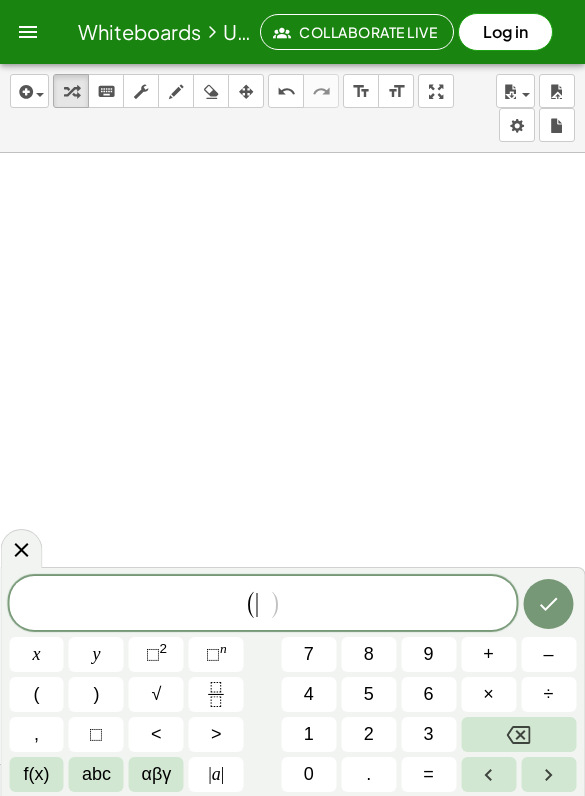 click 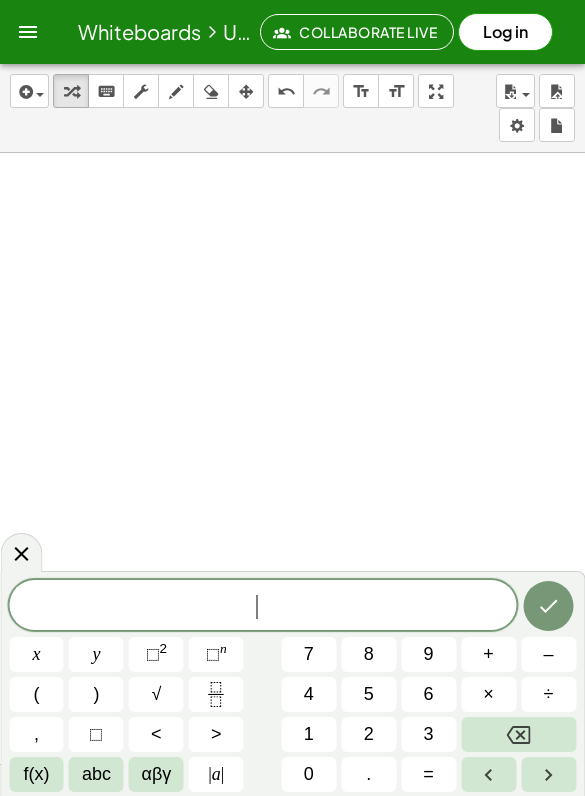 click 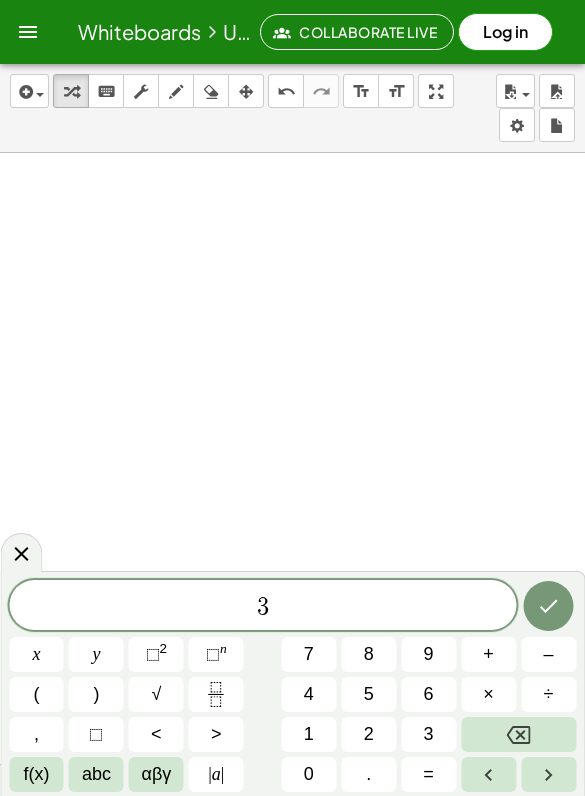 click on "(" at bounding box center [36, 694] 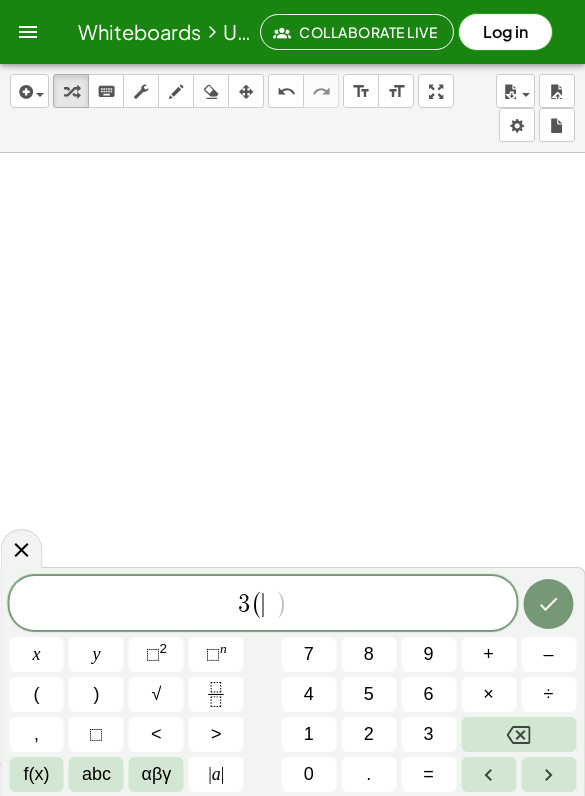 click on "x" at bounding box center (36, 654) 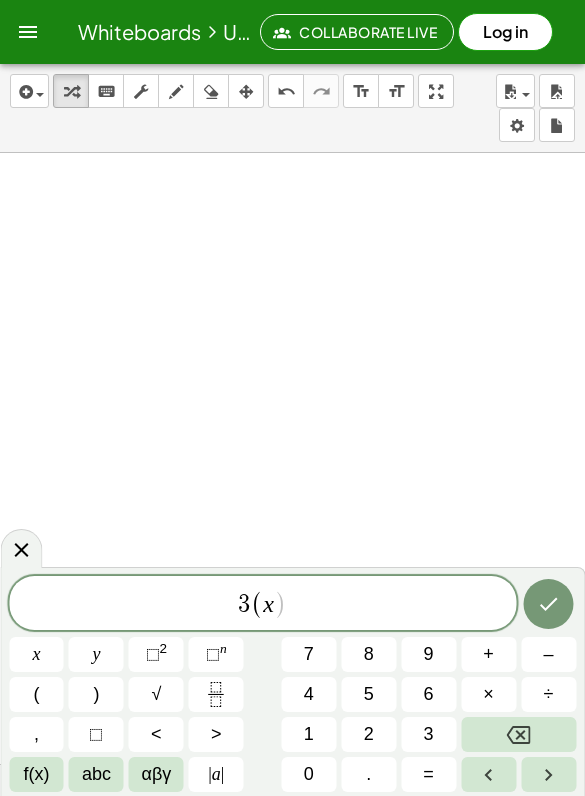 click on "–" at bounding box center [549, 654] 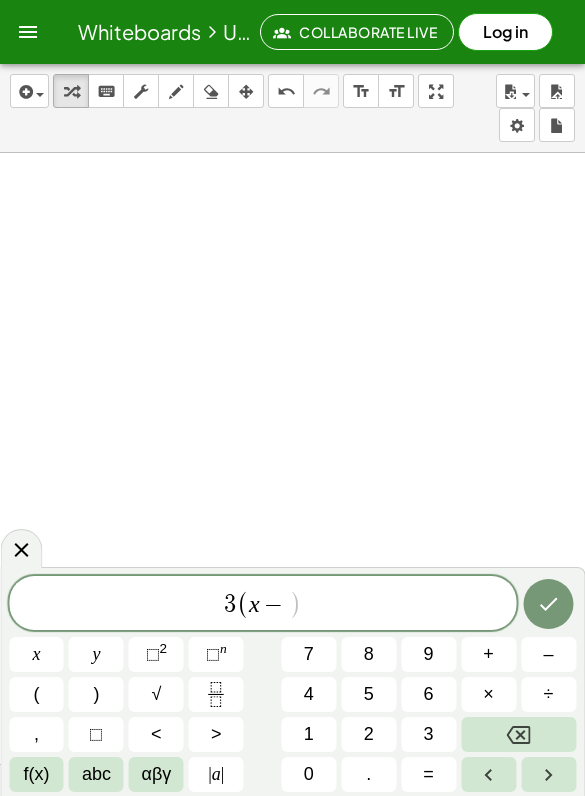 click on "2" at bounding box center (369, 734) 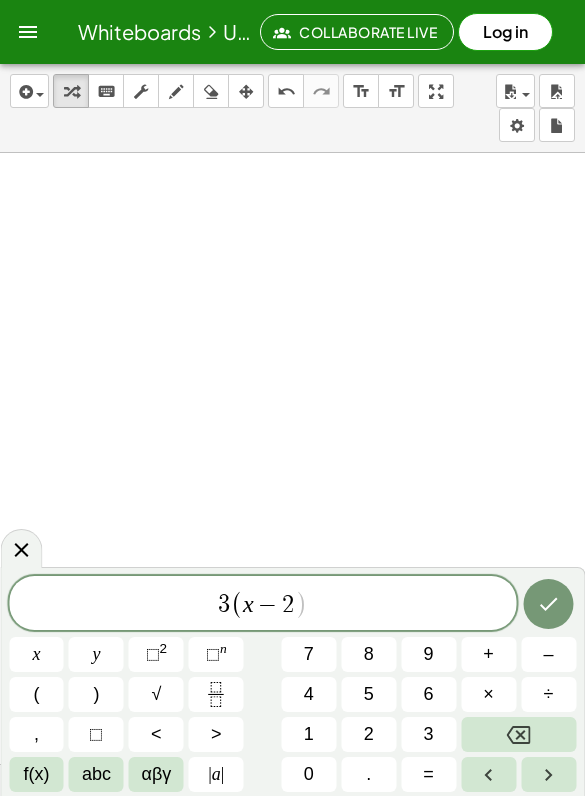 click on ")" at bounding box center (96, 694) 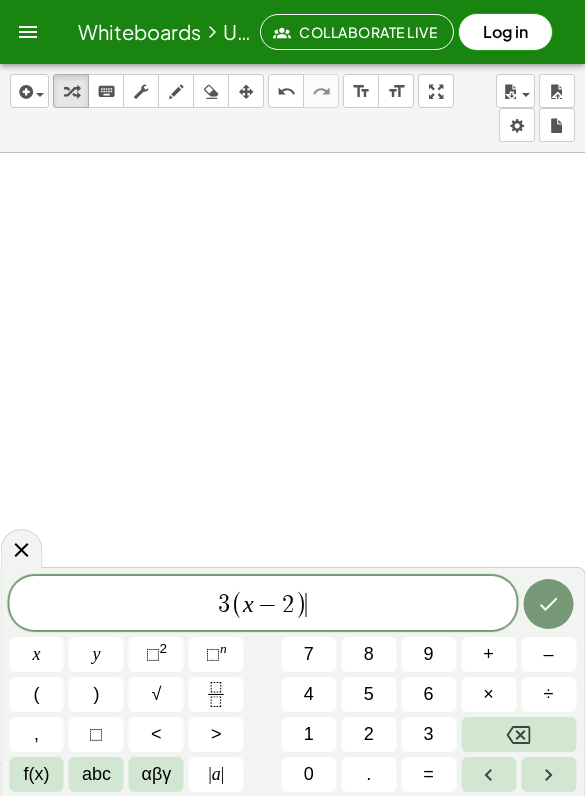 click on "=" at bounding box center (428, 774) 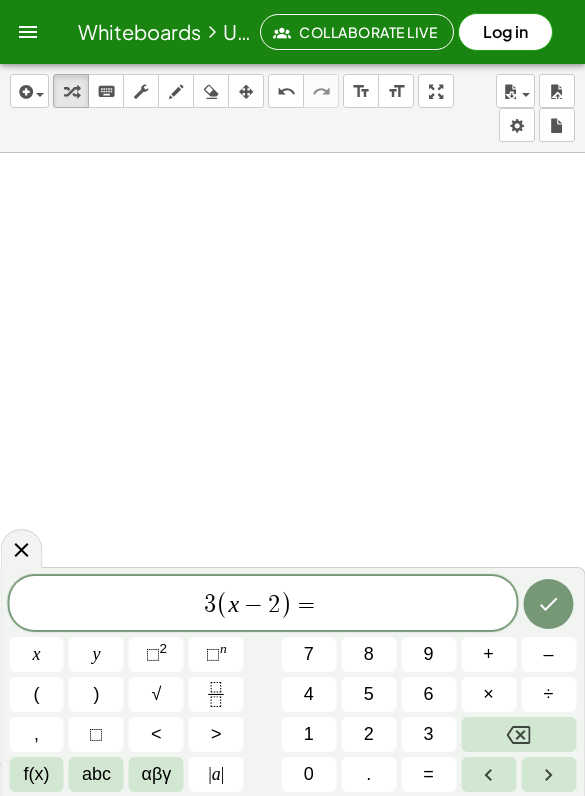 click on "2" at bounding box center (369, 734) 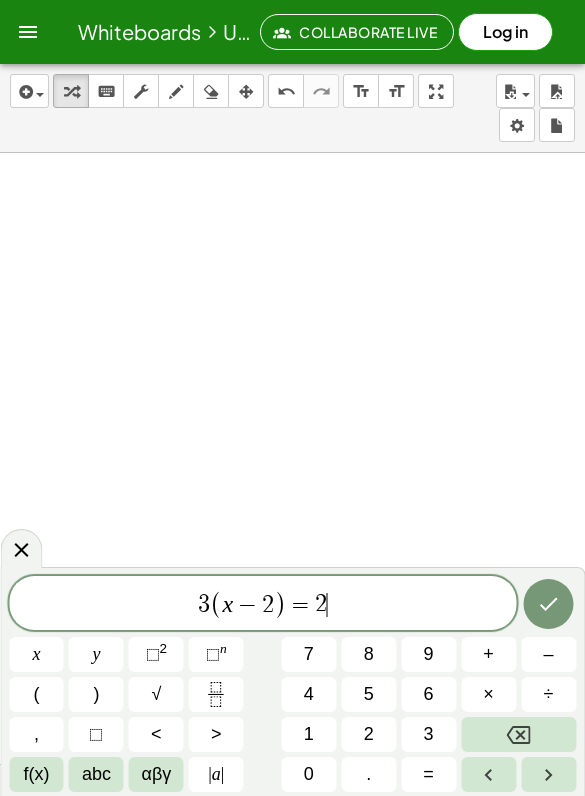 click on "(" at bounding box center [36, 694] 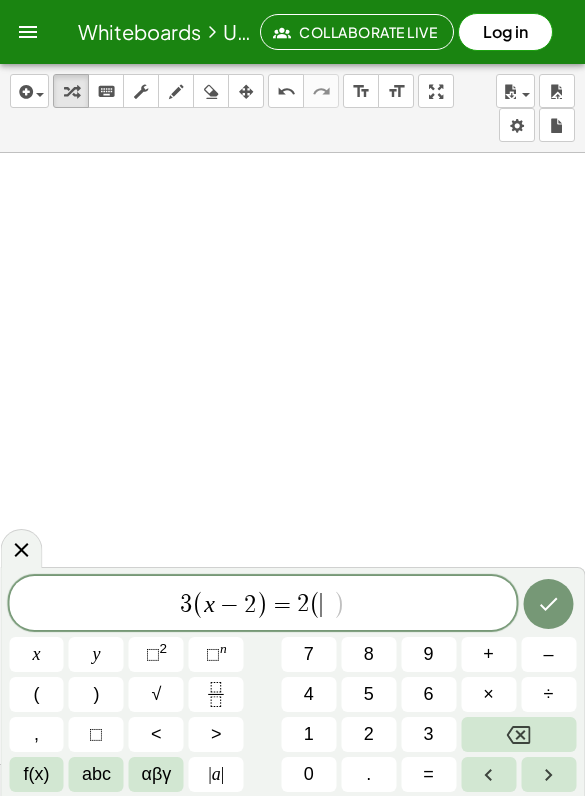 click on "x" at bounding box center [36, 654] 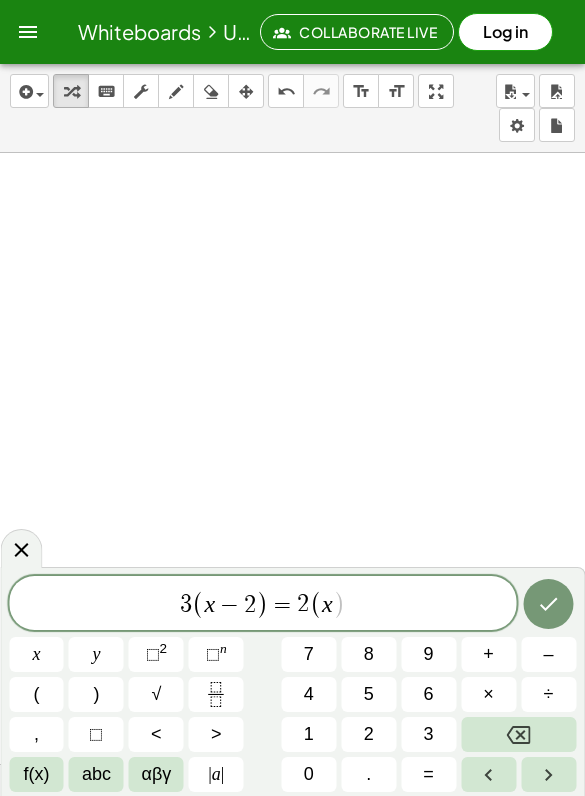 click on "×" at bounding box center (488, 694) 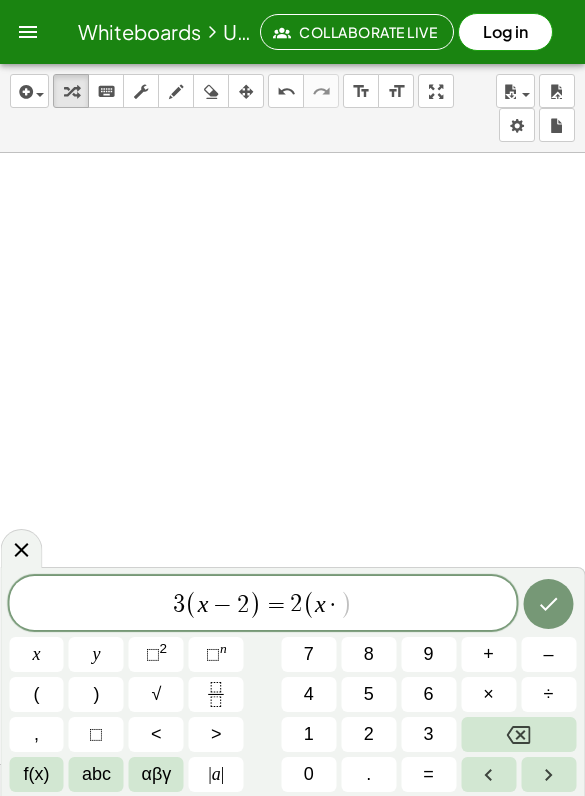 click at bounding box center (518, 734) 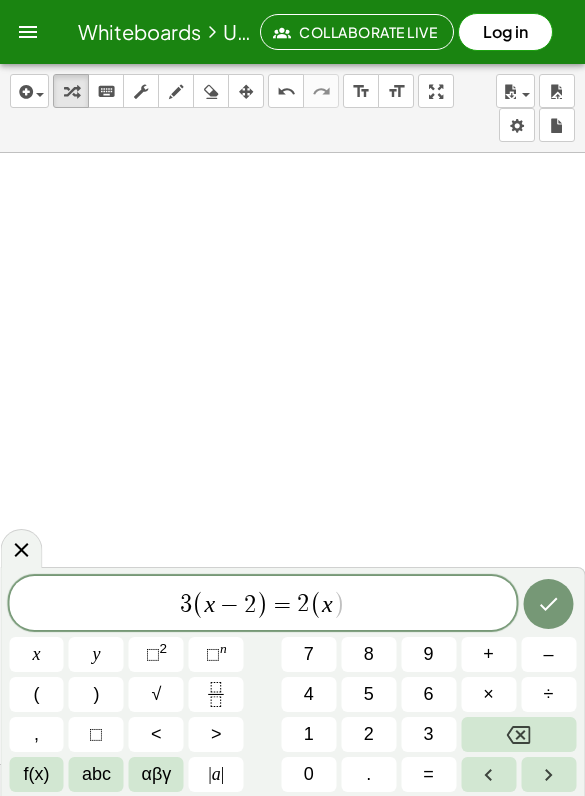 click on "+" at bounding box center [488, 654] 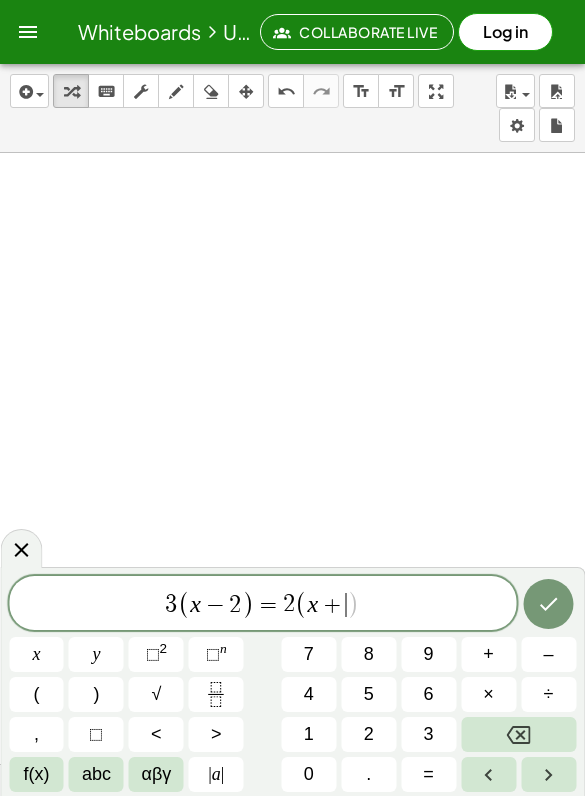 click on "1" at bounding box center [309, 734] 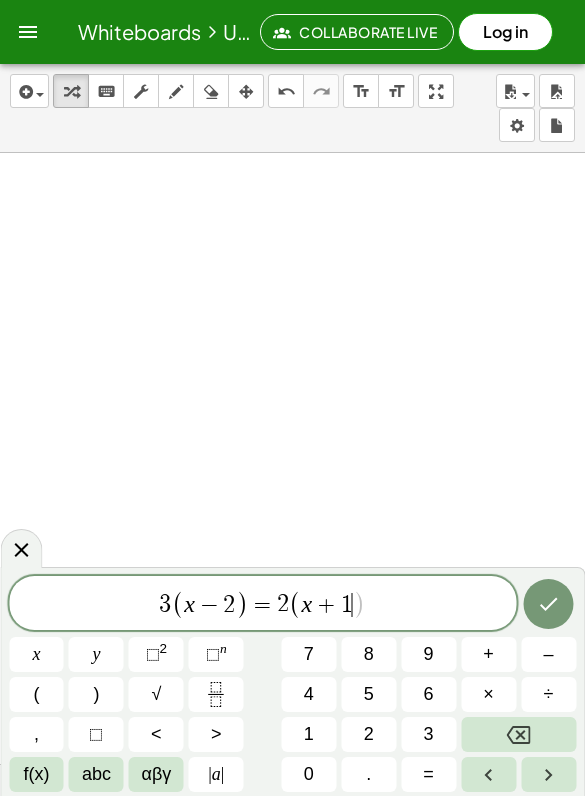 click on ")" at bounding box center [96, 694] 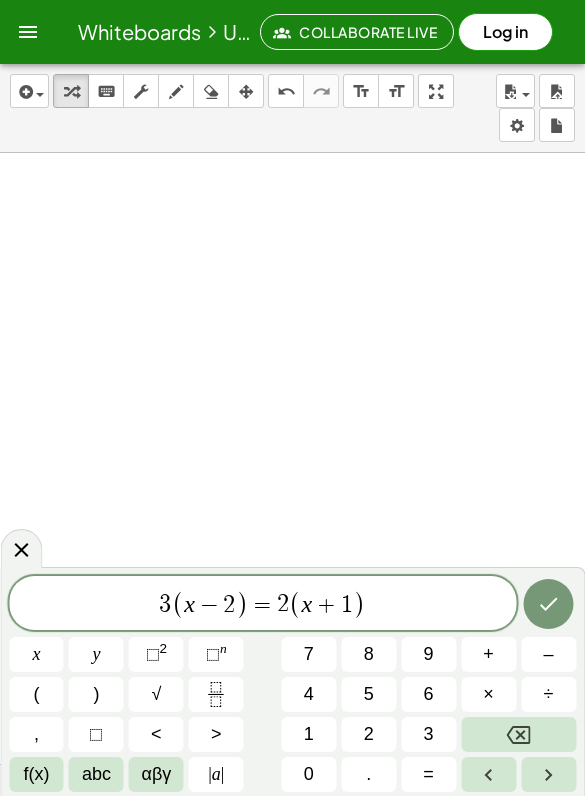 click 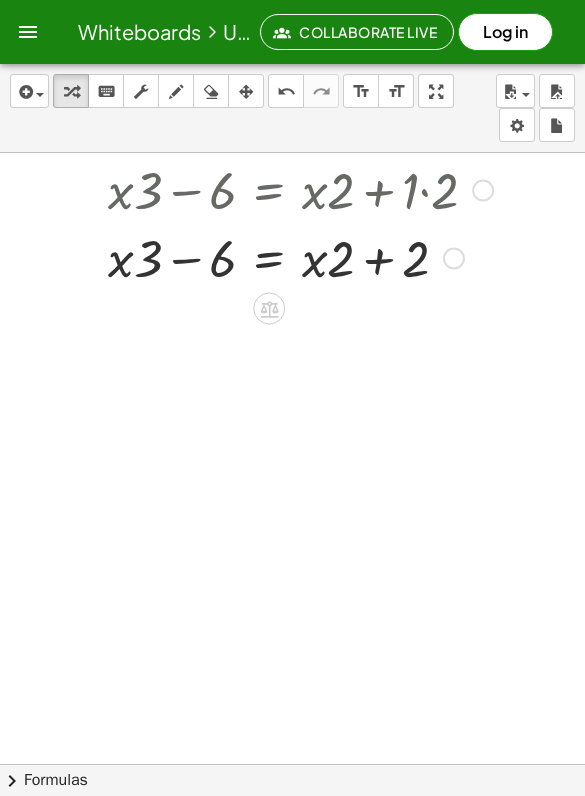 scroll, scrollTop: 3269, scrollLeft: 0, axis: vertical 